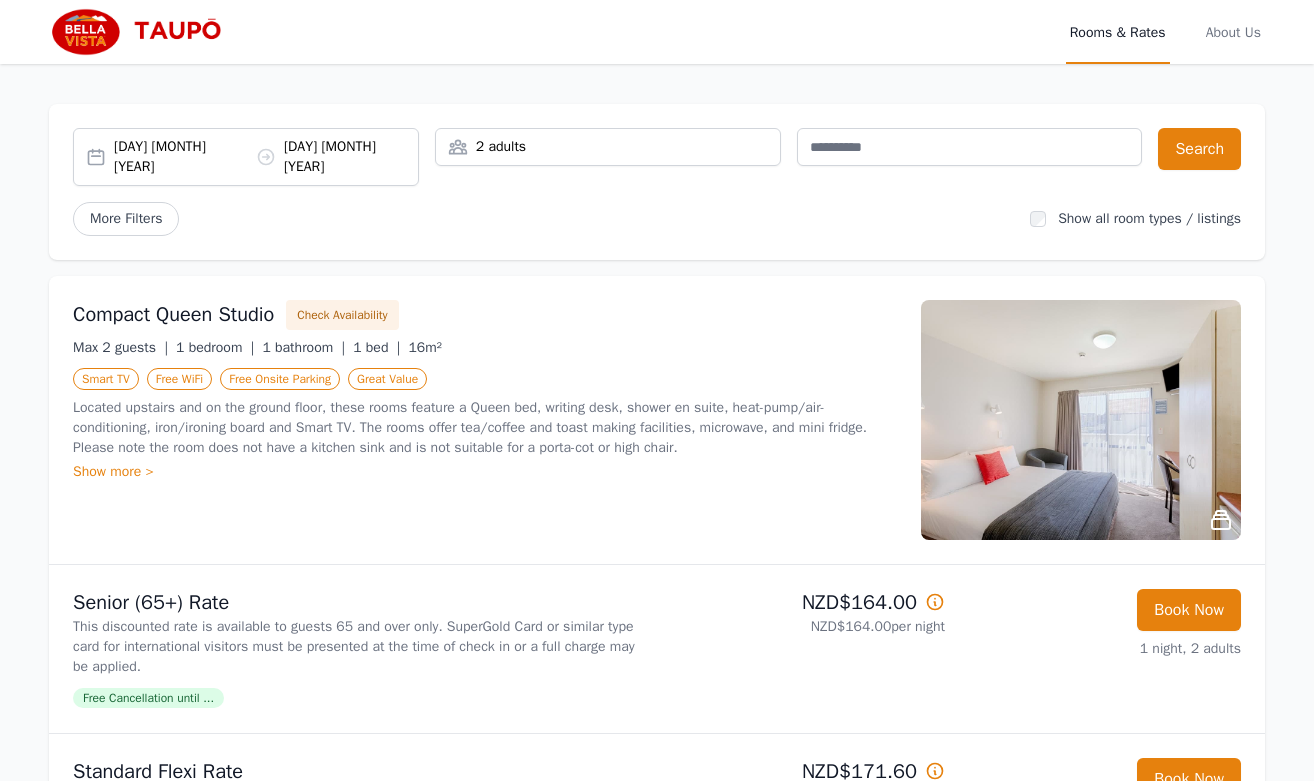 scroll, scrollTop: 0, scrollLeft: 0, axis: both 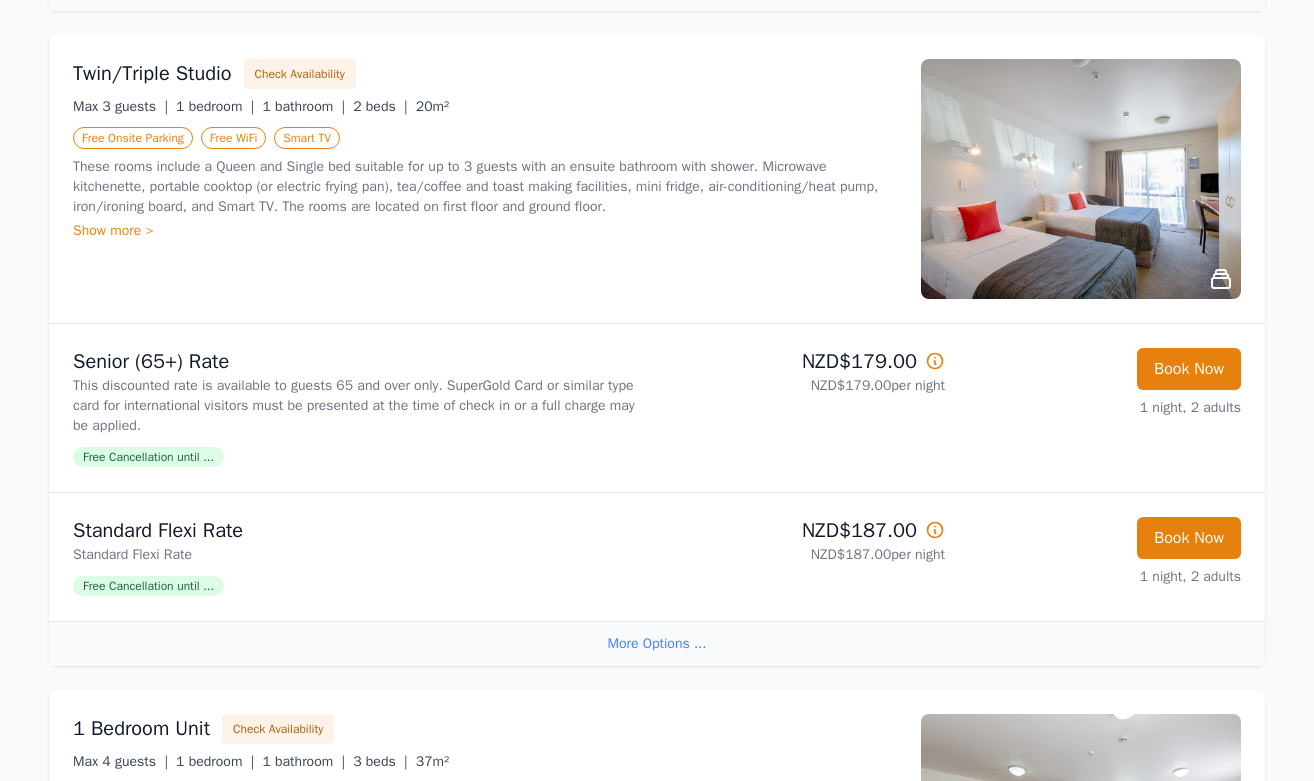 click on "Show more >" at bounding box center [485, 231] 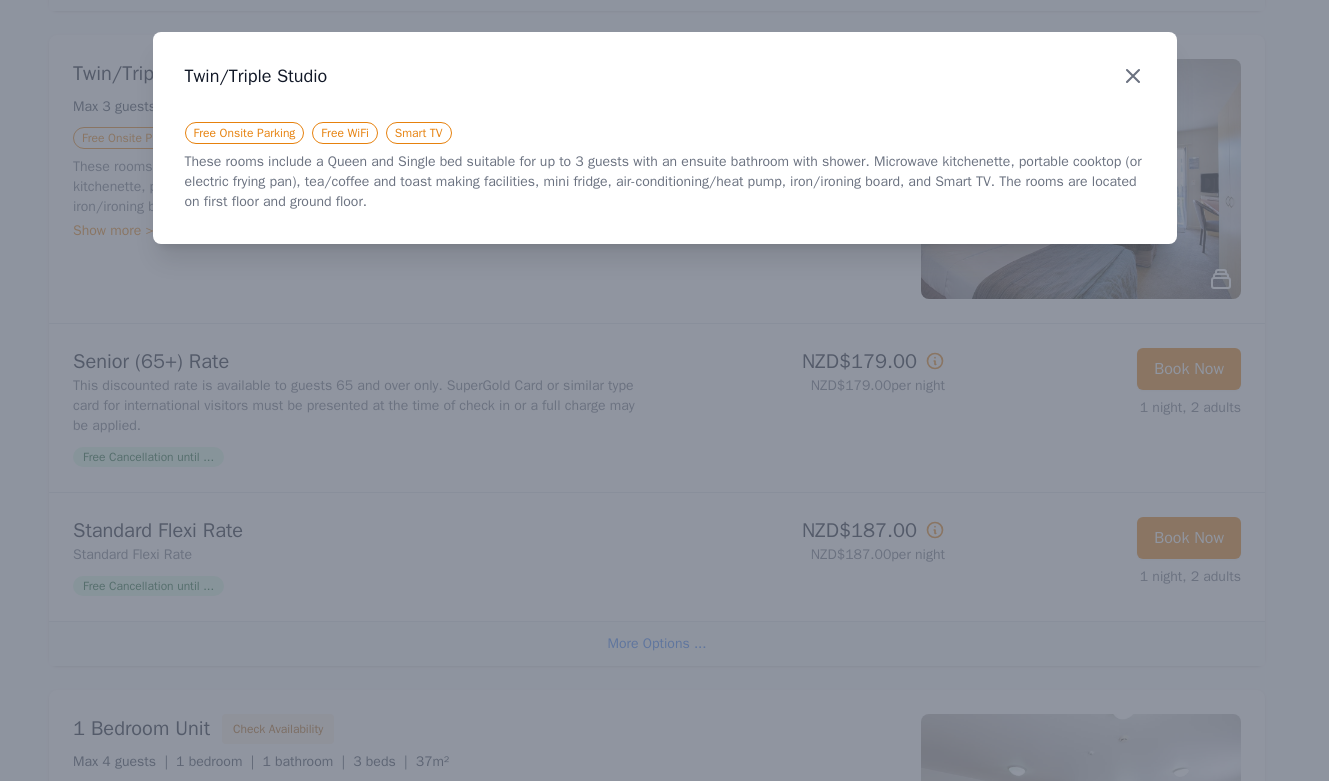 click 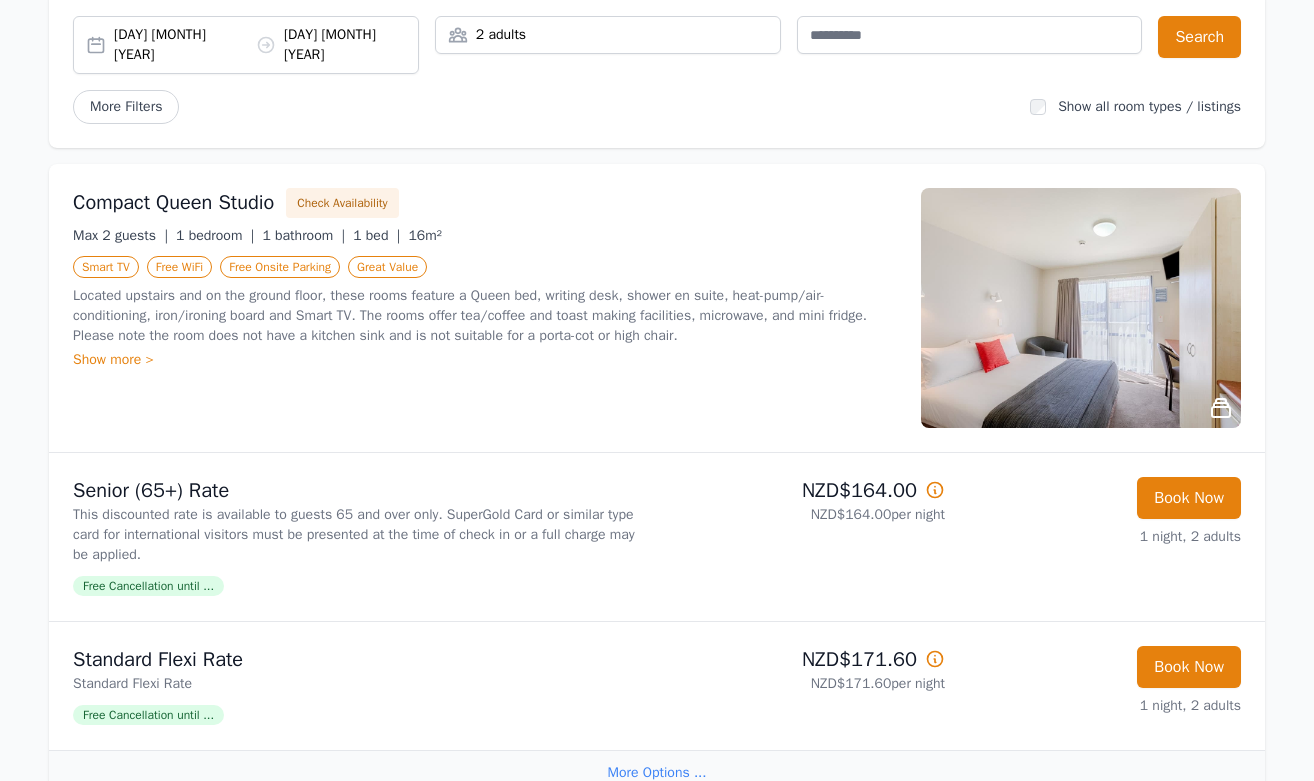 scroll, scrollTop: 0, scrollLeft: 0, axis: both 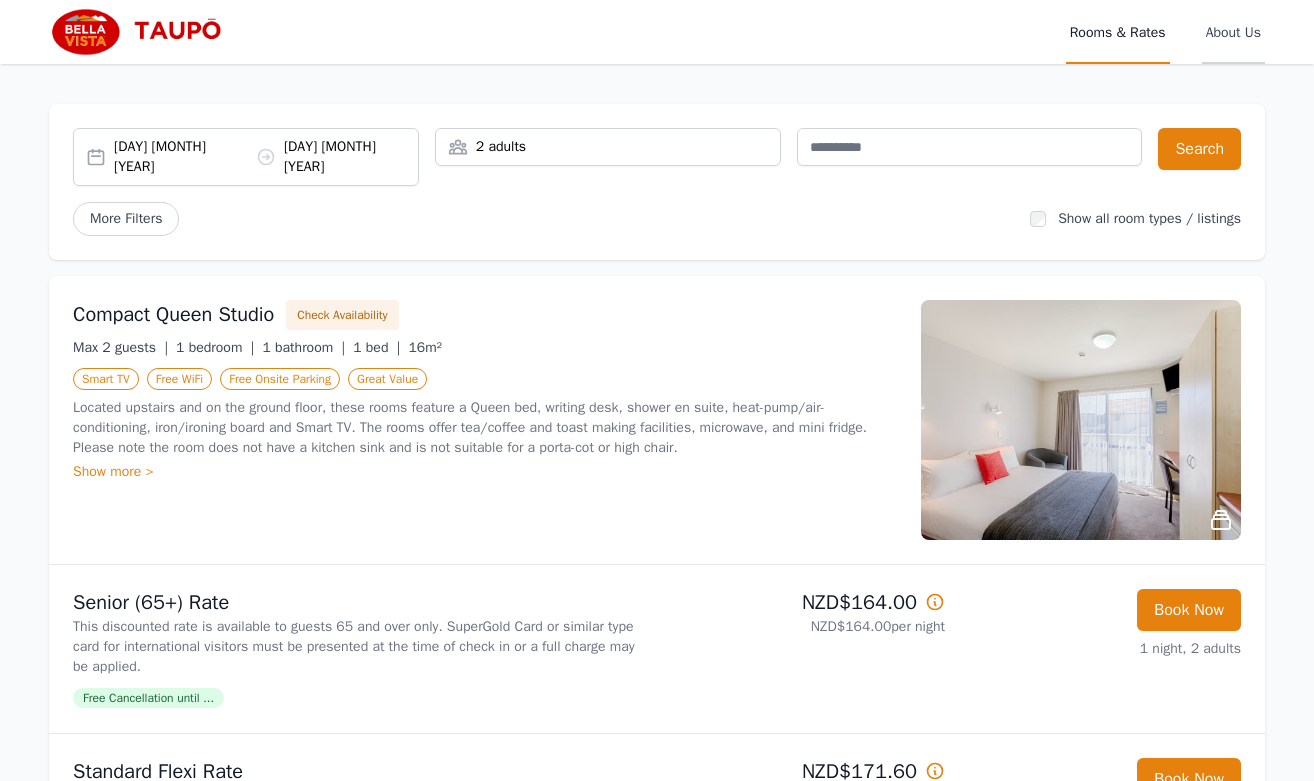 click on "About Us" at bounding box center (1233, 32) 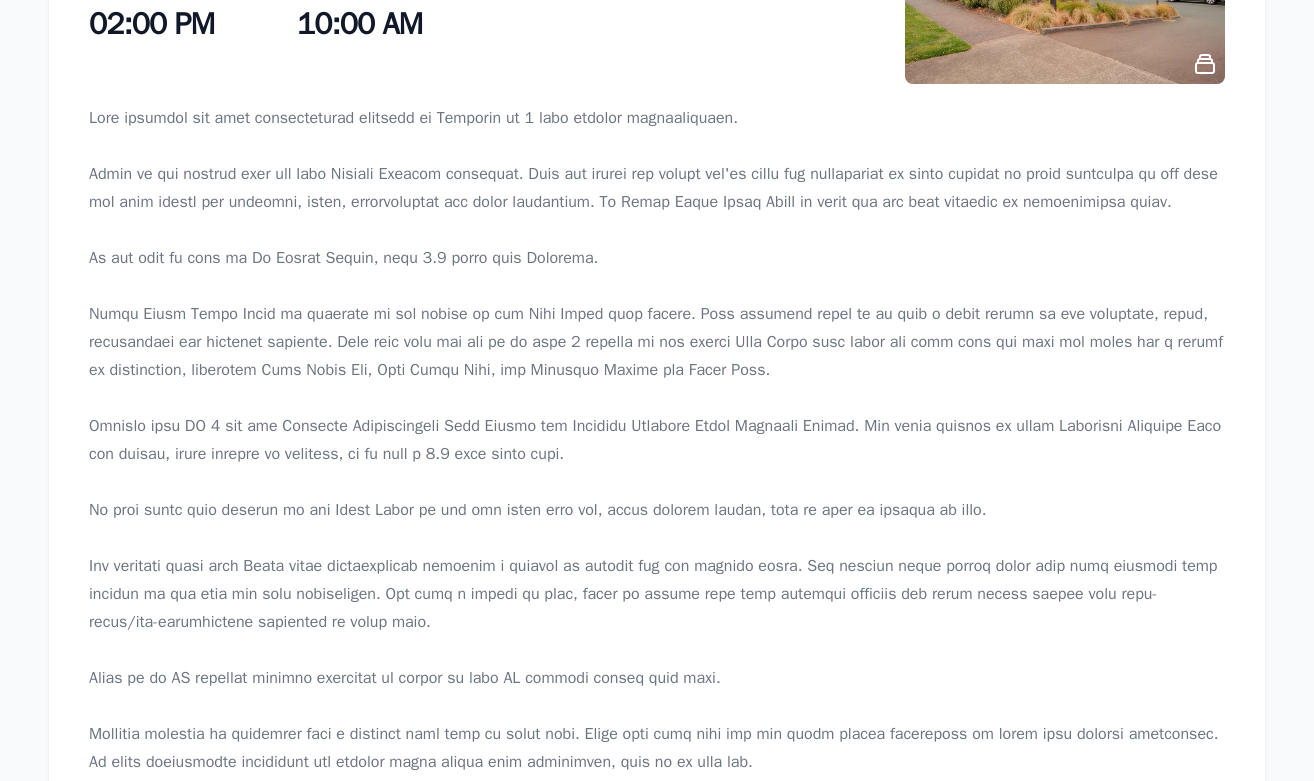 scroll, scrollTop: 0, scrollLeft: 0, axis: both 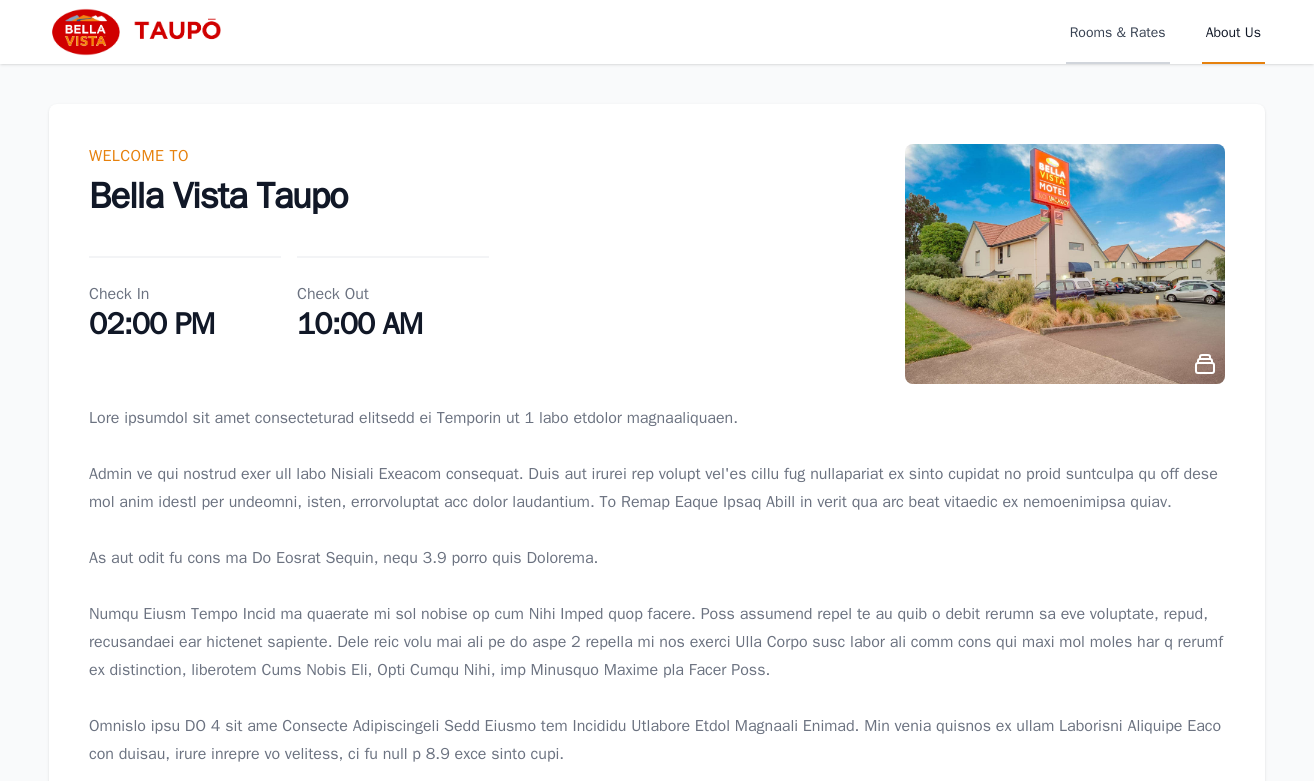 click on "Rooms & Rates" at bounding box center [1118, 32] 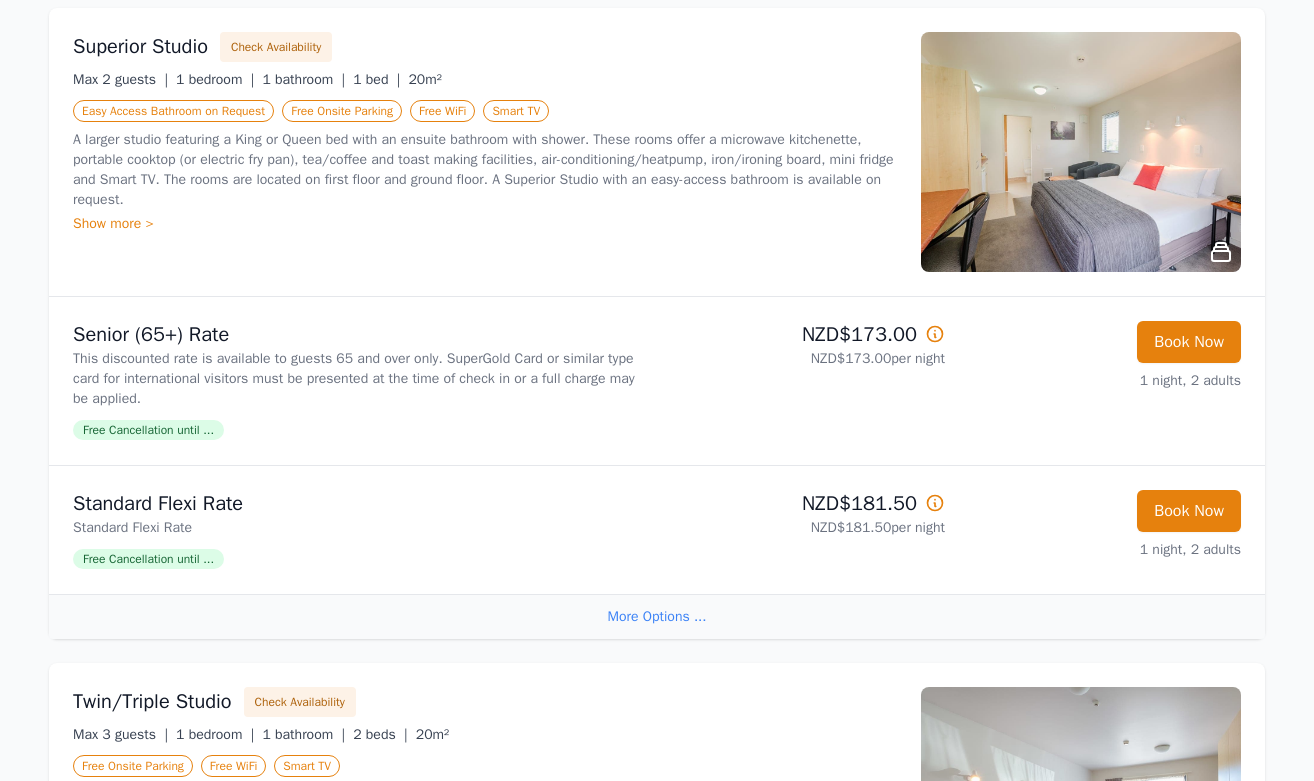 scroll, scrollTop: 900, scrollLeft: 0, axis: vertical 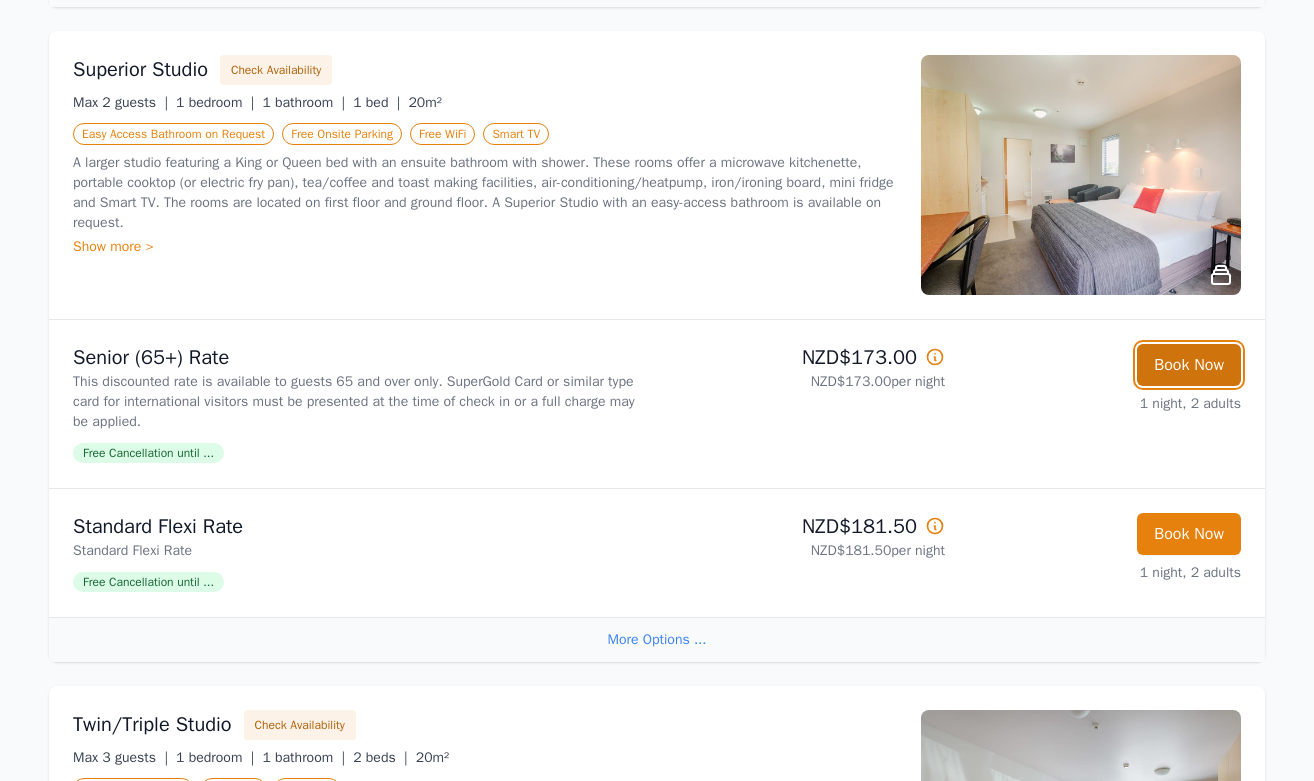 click on "Book Now" at bounding box center [1189, 365] 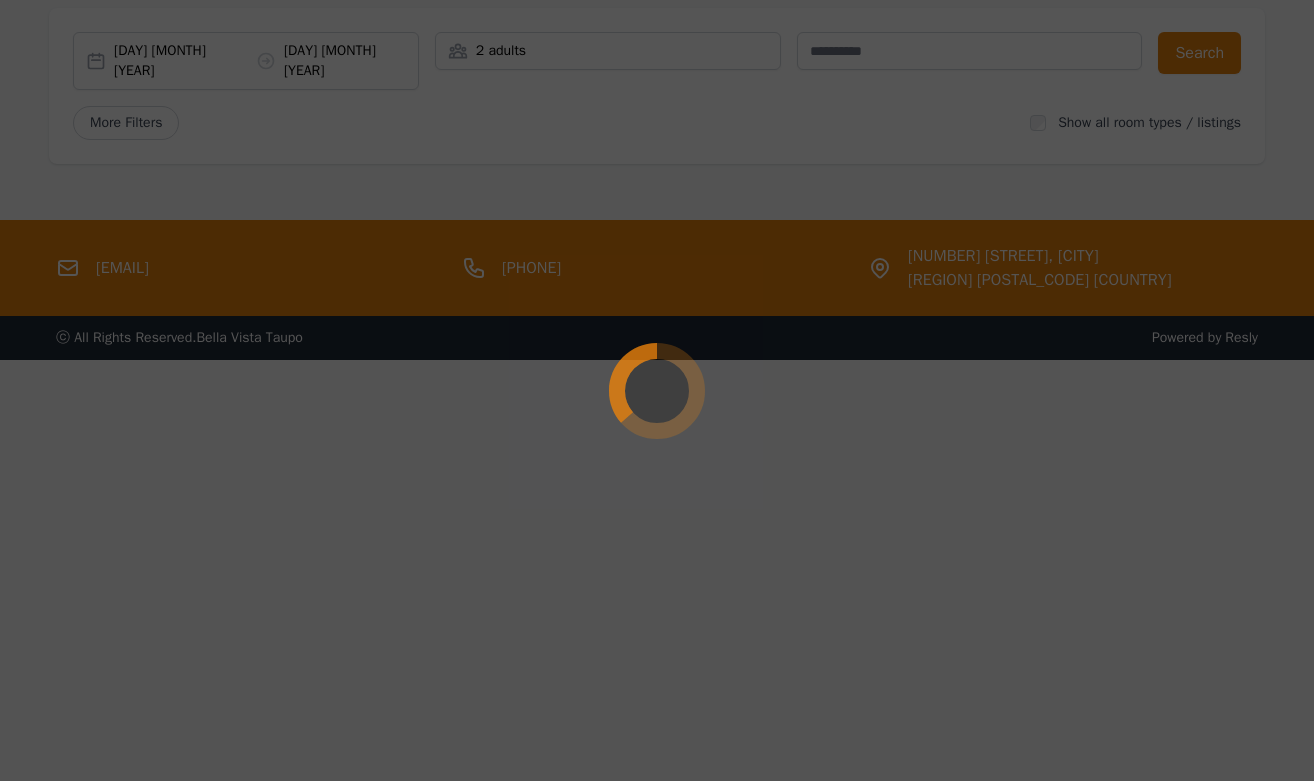 scroll, scrollTop: 96, scrollLeft: 0, axis: vertical 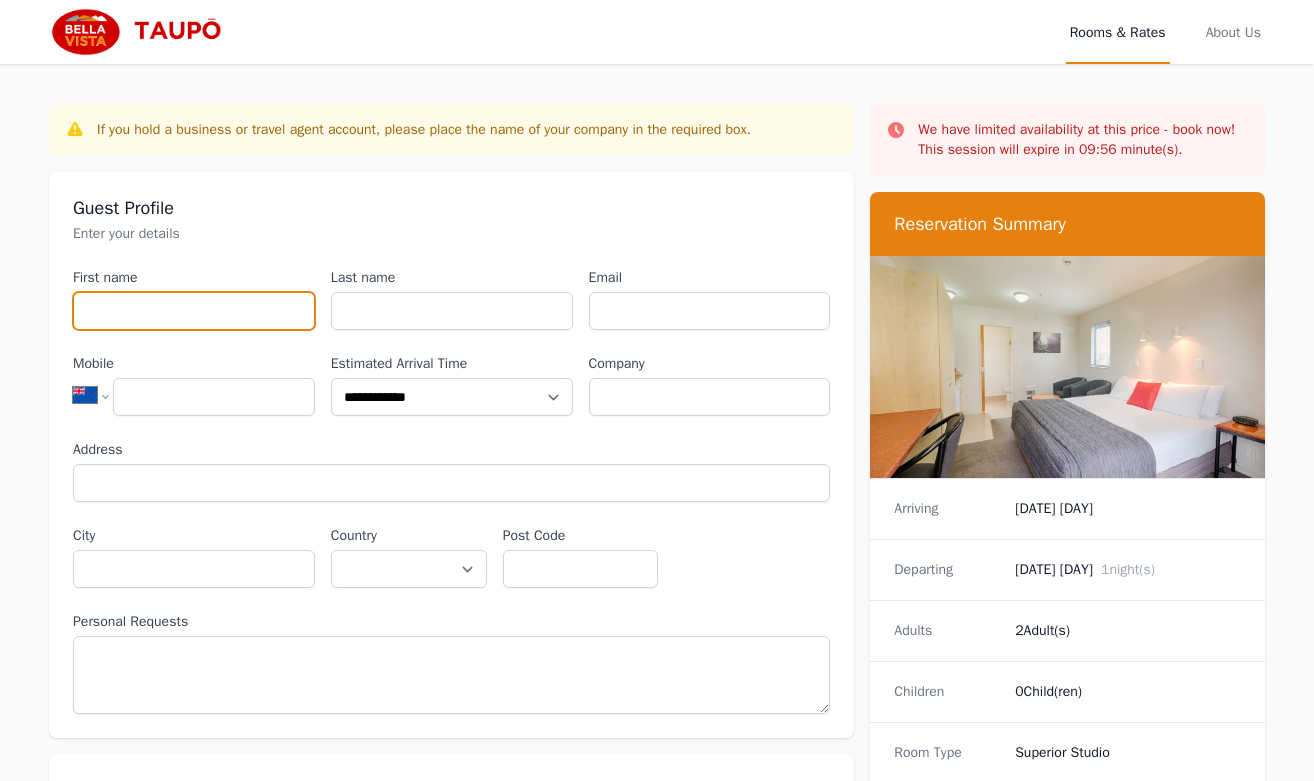 click on "First name" at bounding box center [194, 311] 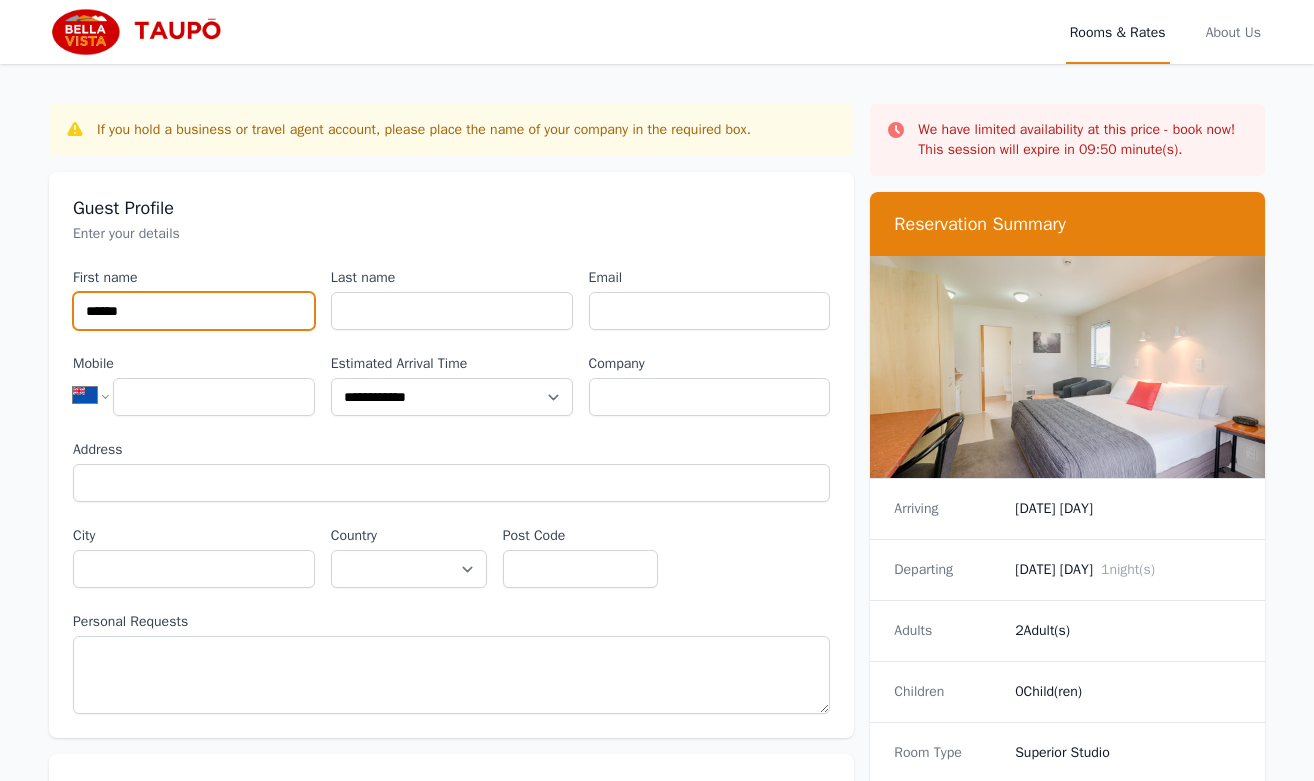 type on "******" 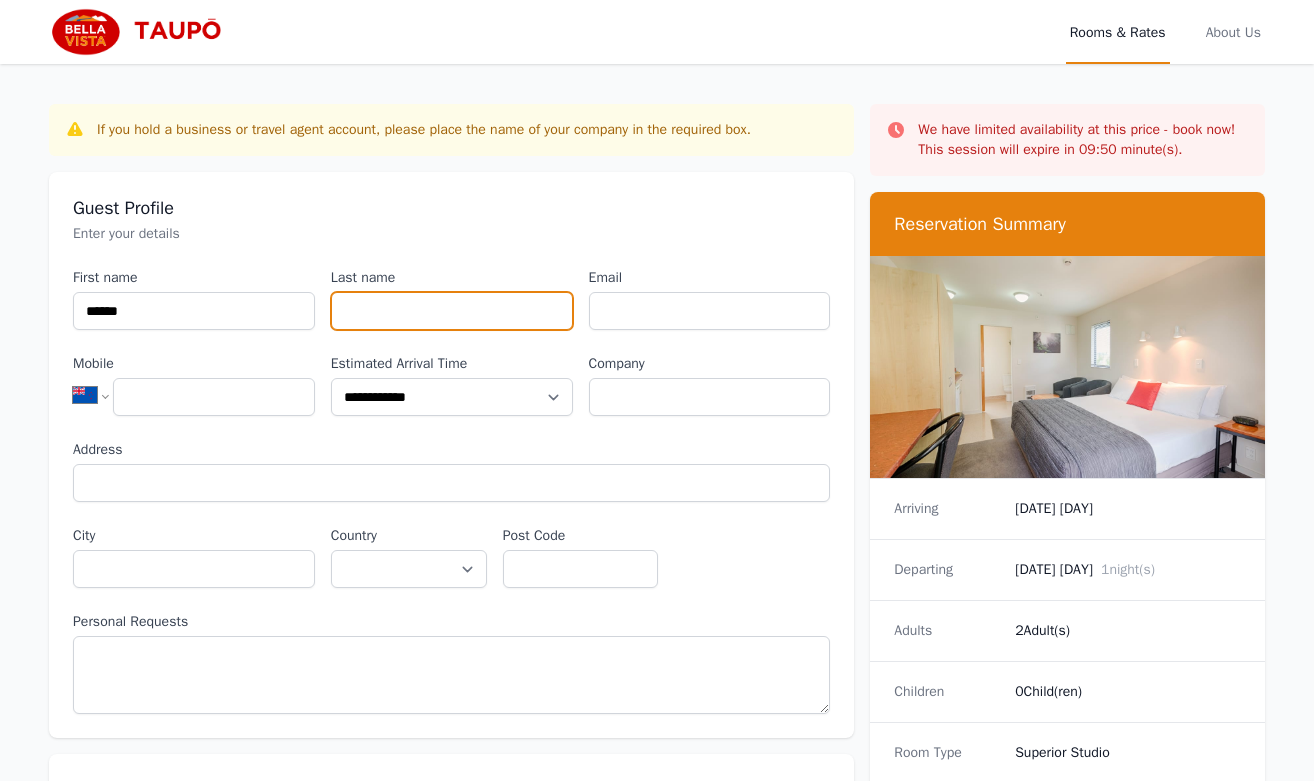 click on "Last name" at bounding box center (452, 311) 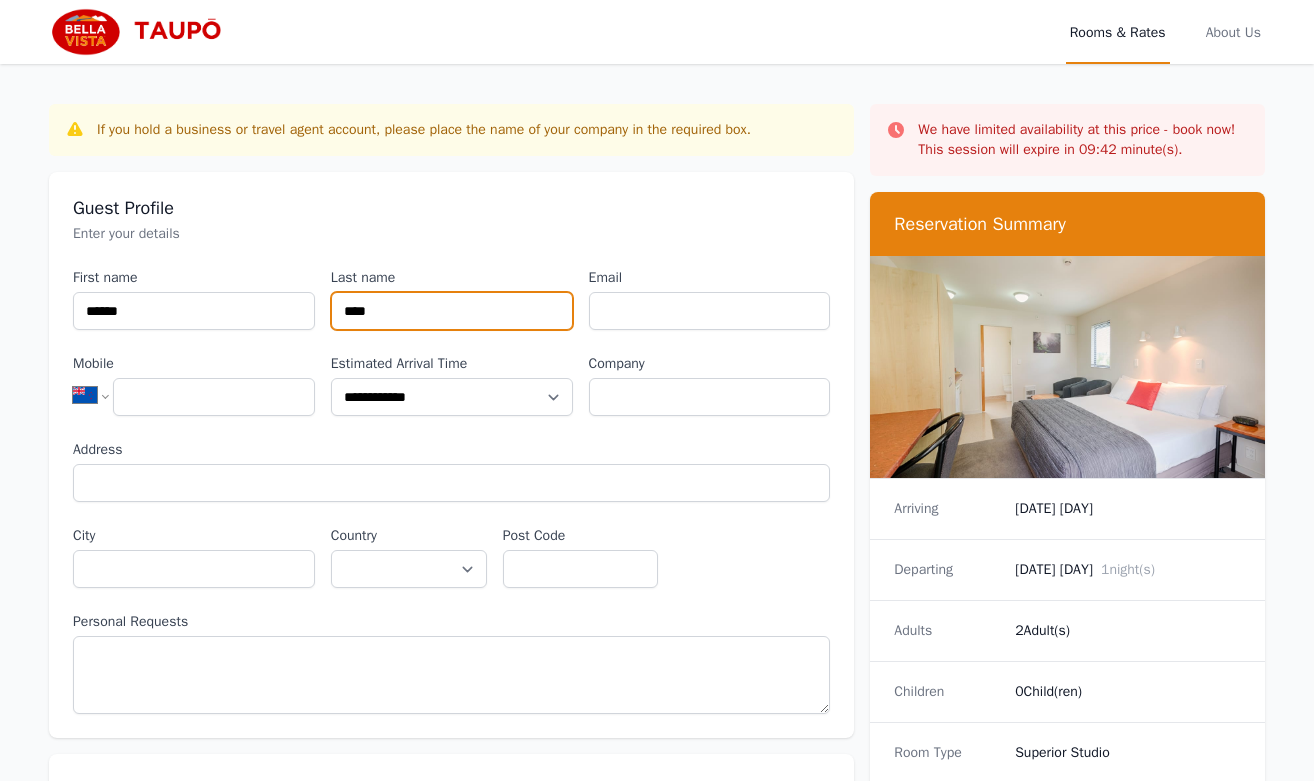 type on "****" 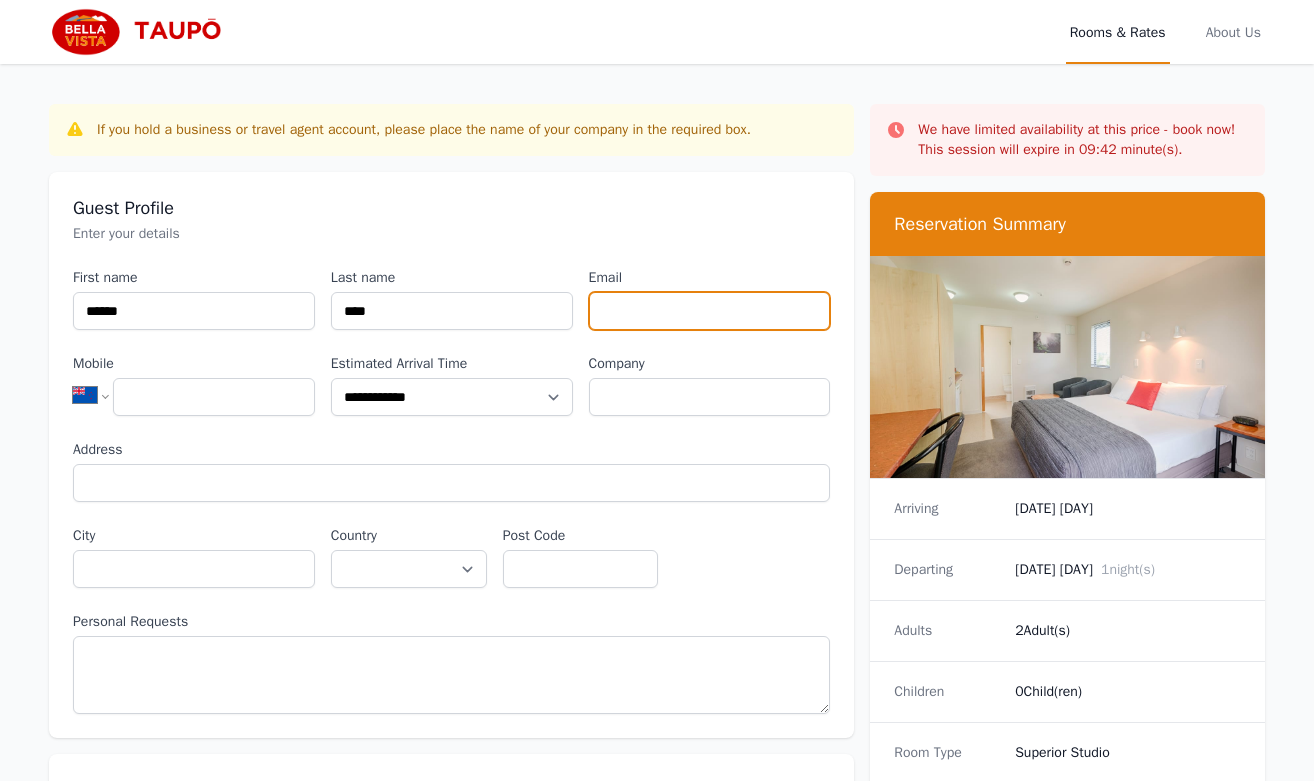 click on "Email" at bounding box center (710, 311) 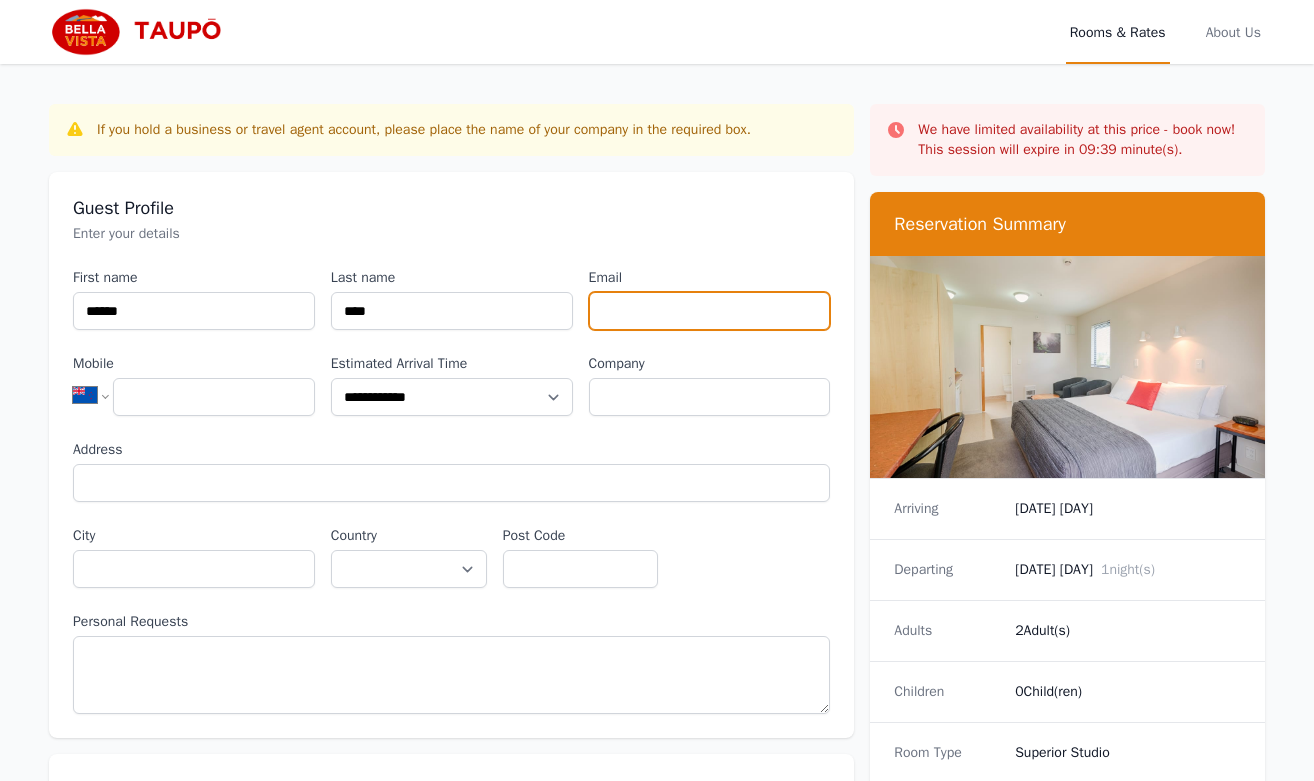 type on "**********" 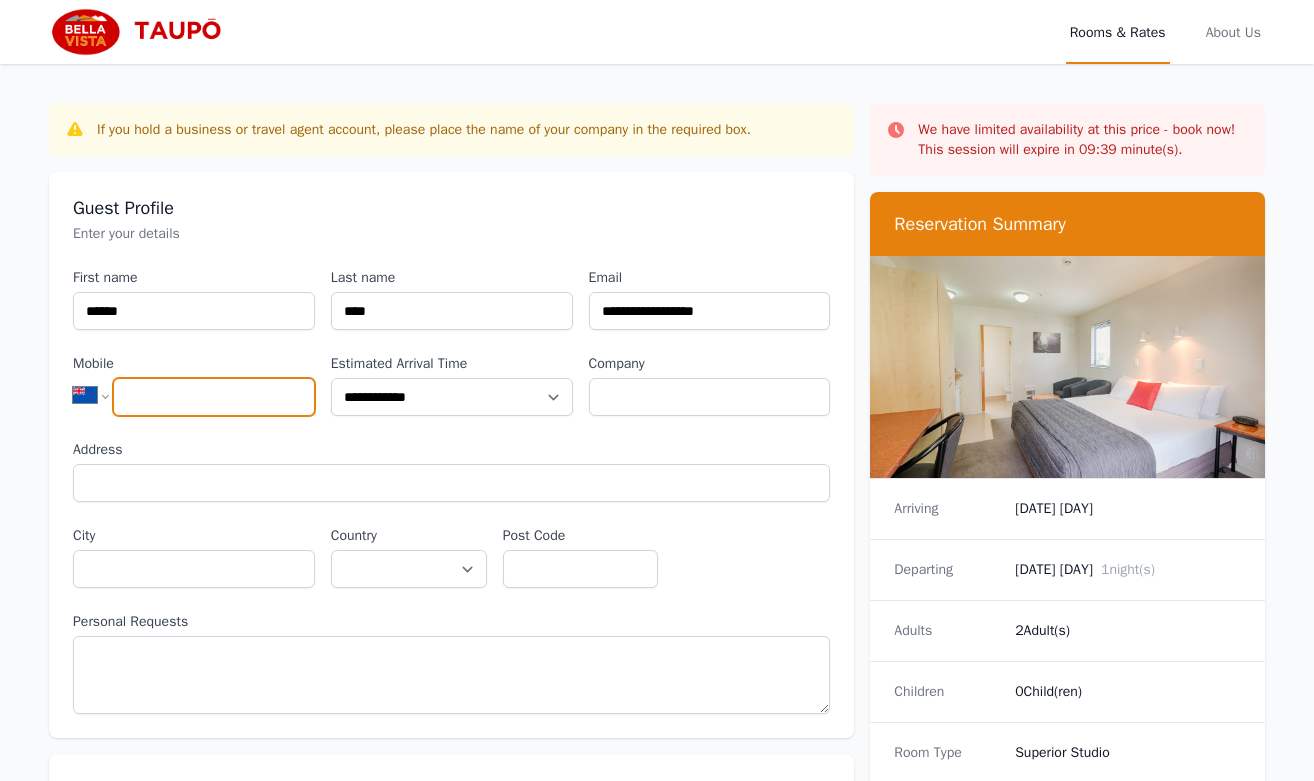 type on "**********" 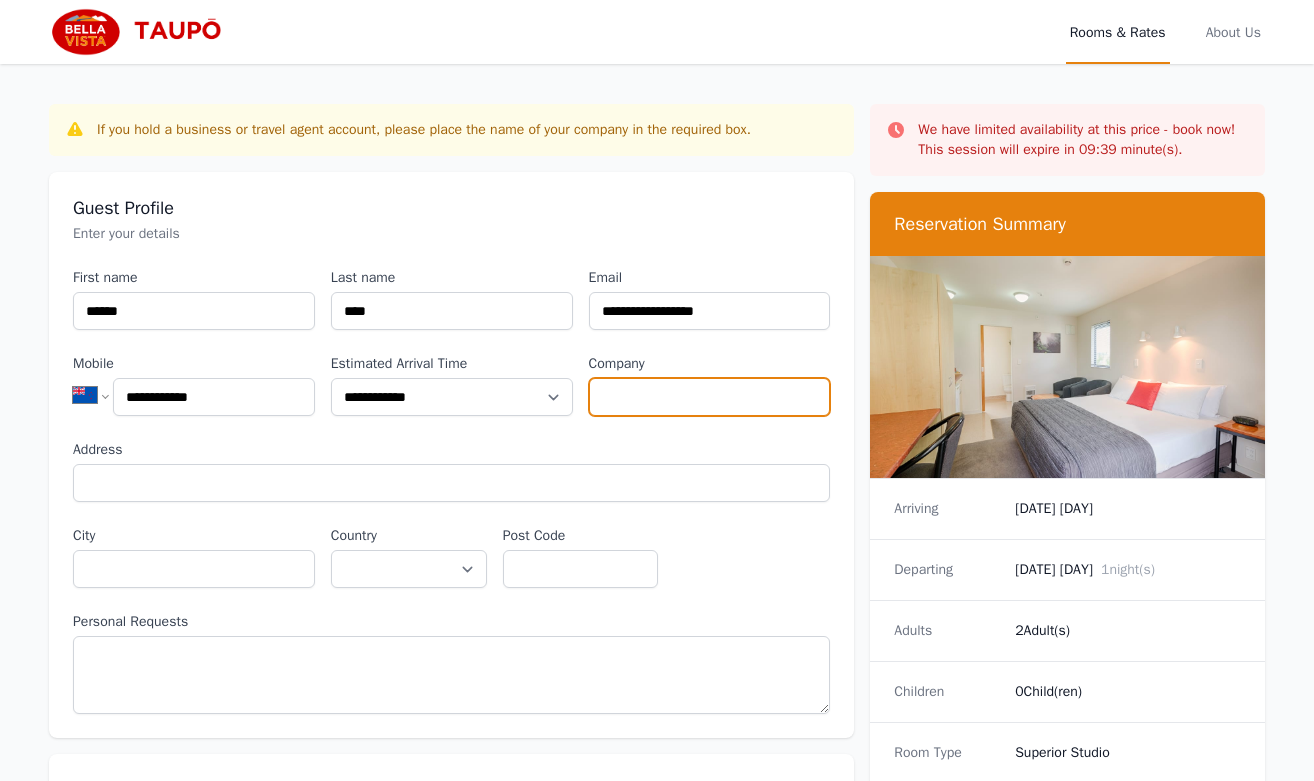 type on "**********" 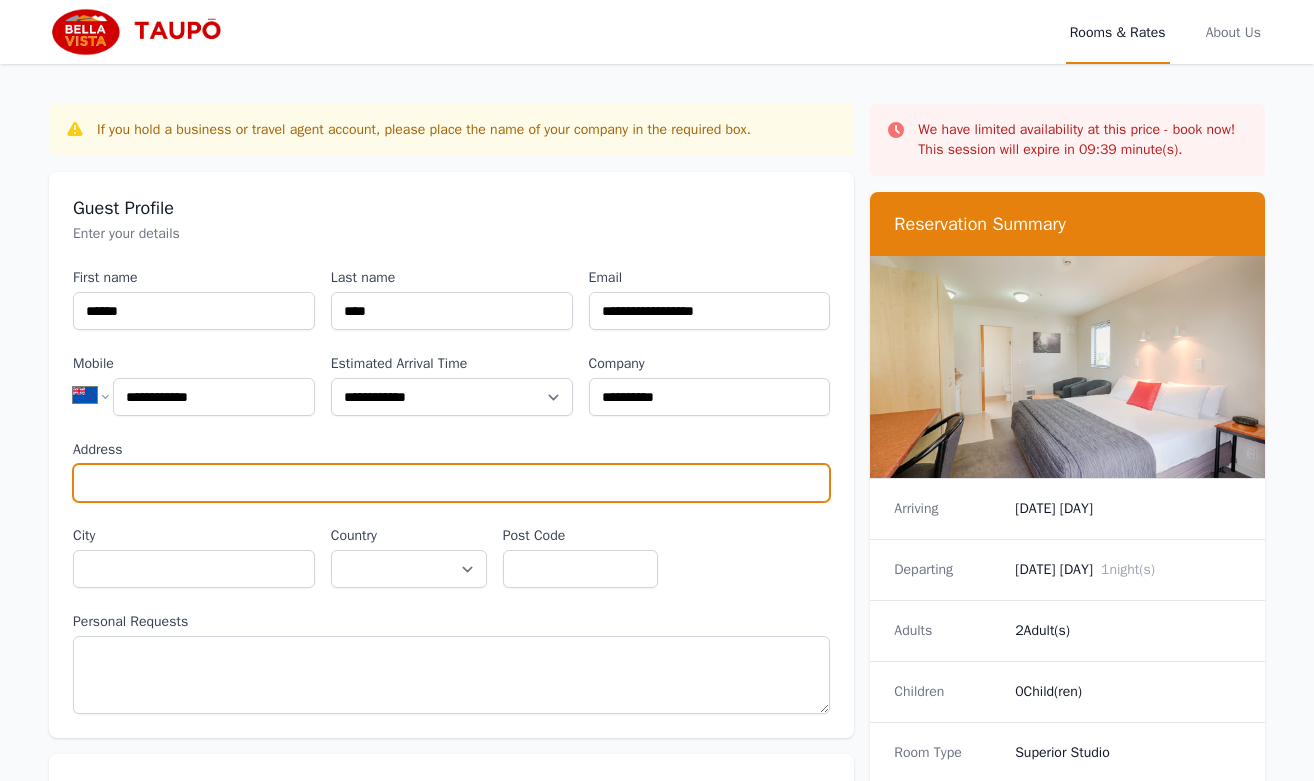 type on "**********" 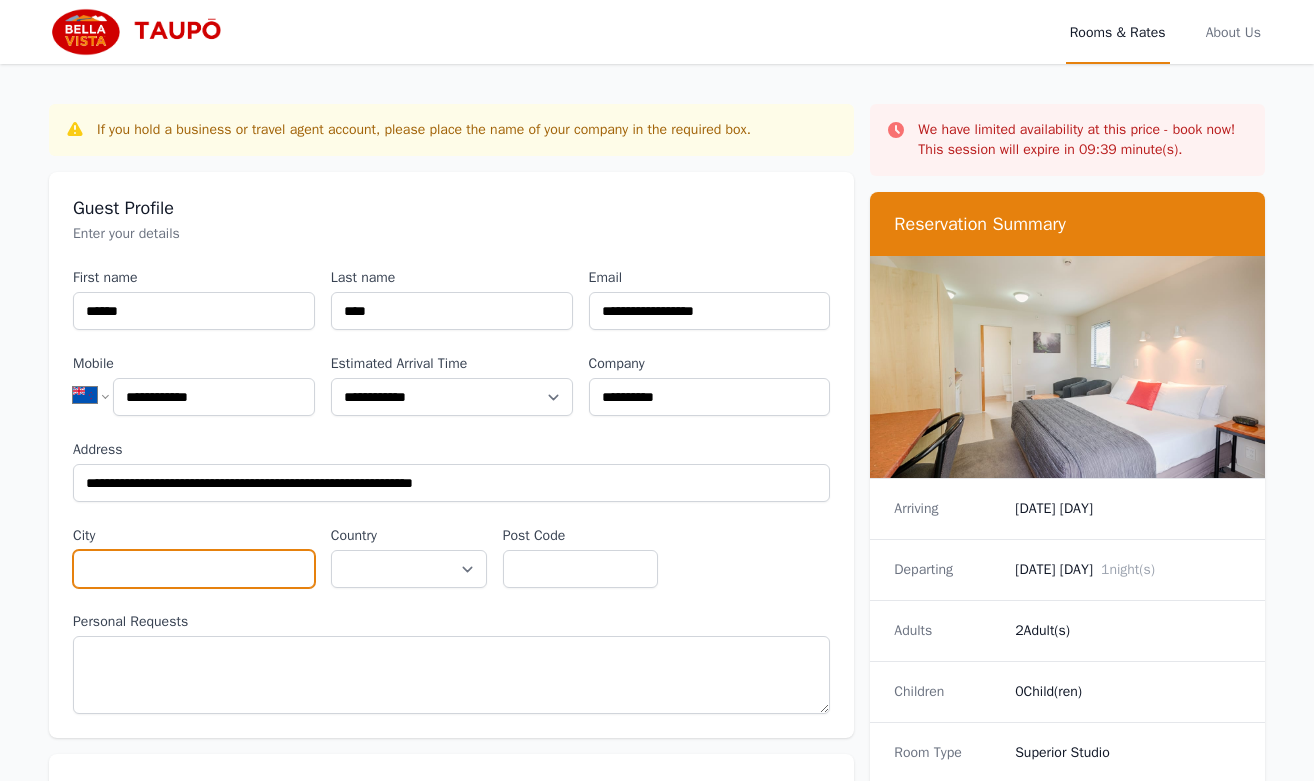 type on "**********" 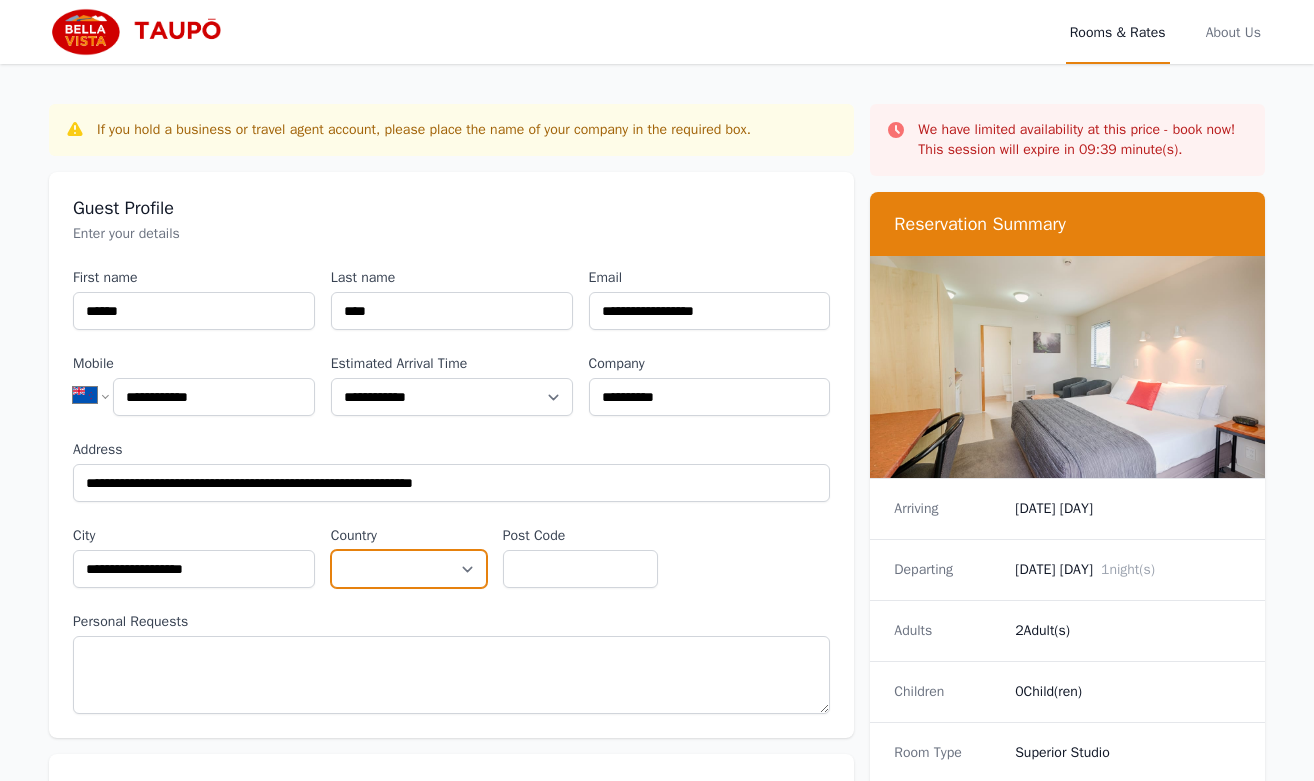 select on "**********" 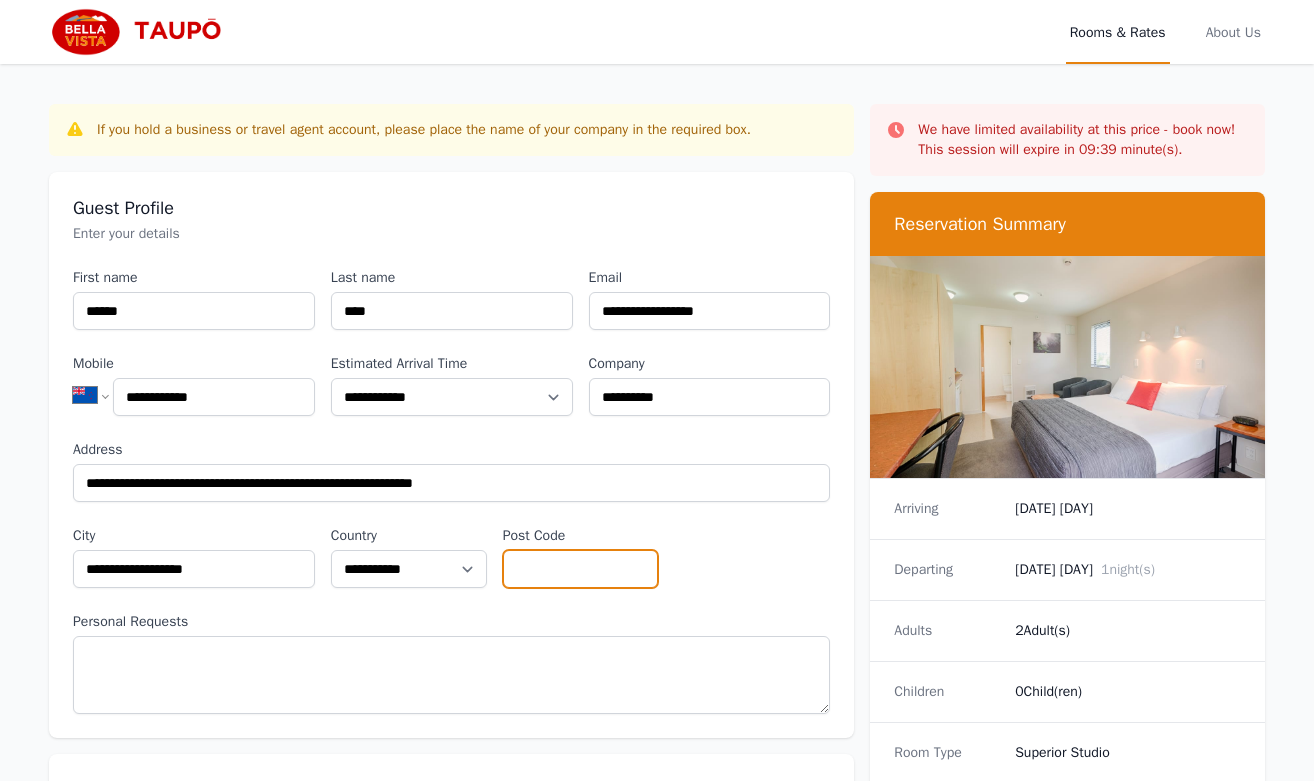 type on "****" 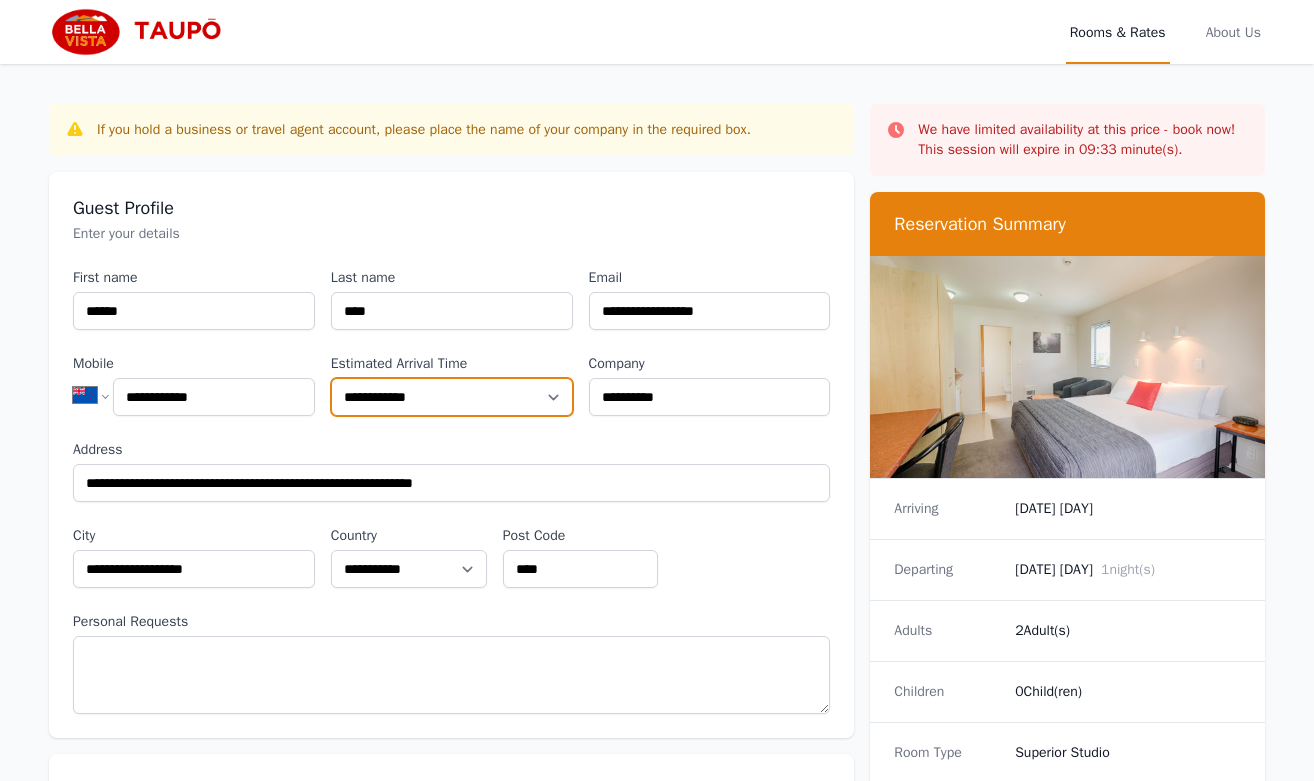click on "**********" at bounding box center [452, 397] 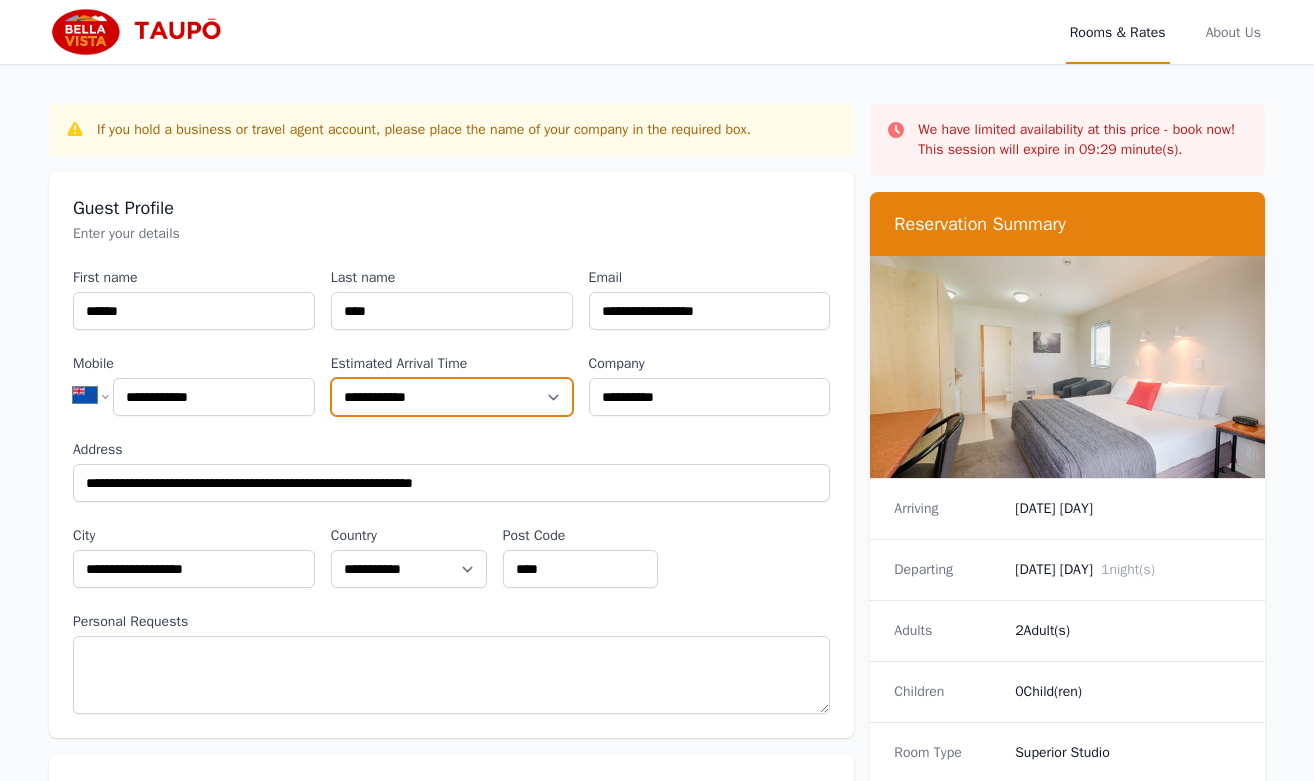 select on "**********" 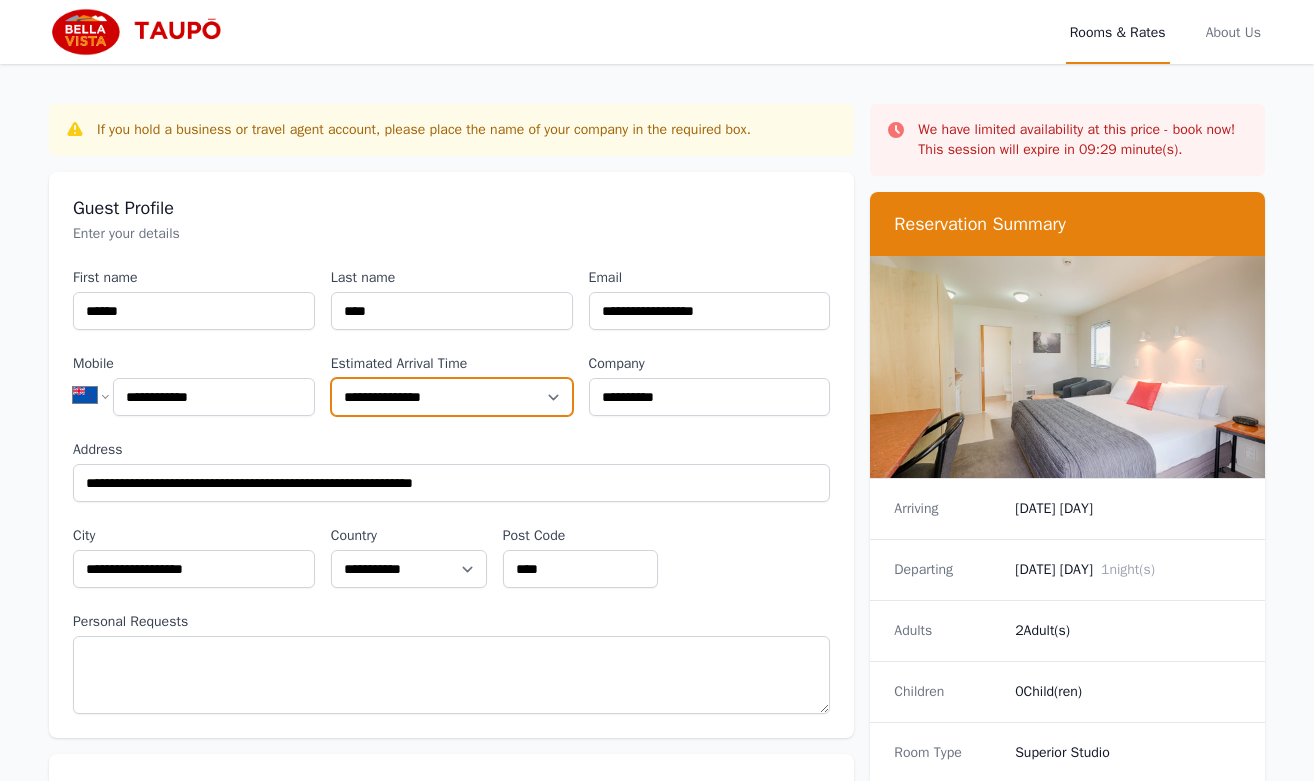 click on "**********" at bounding box center (452, 397) 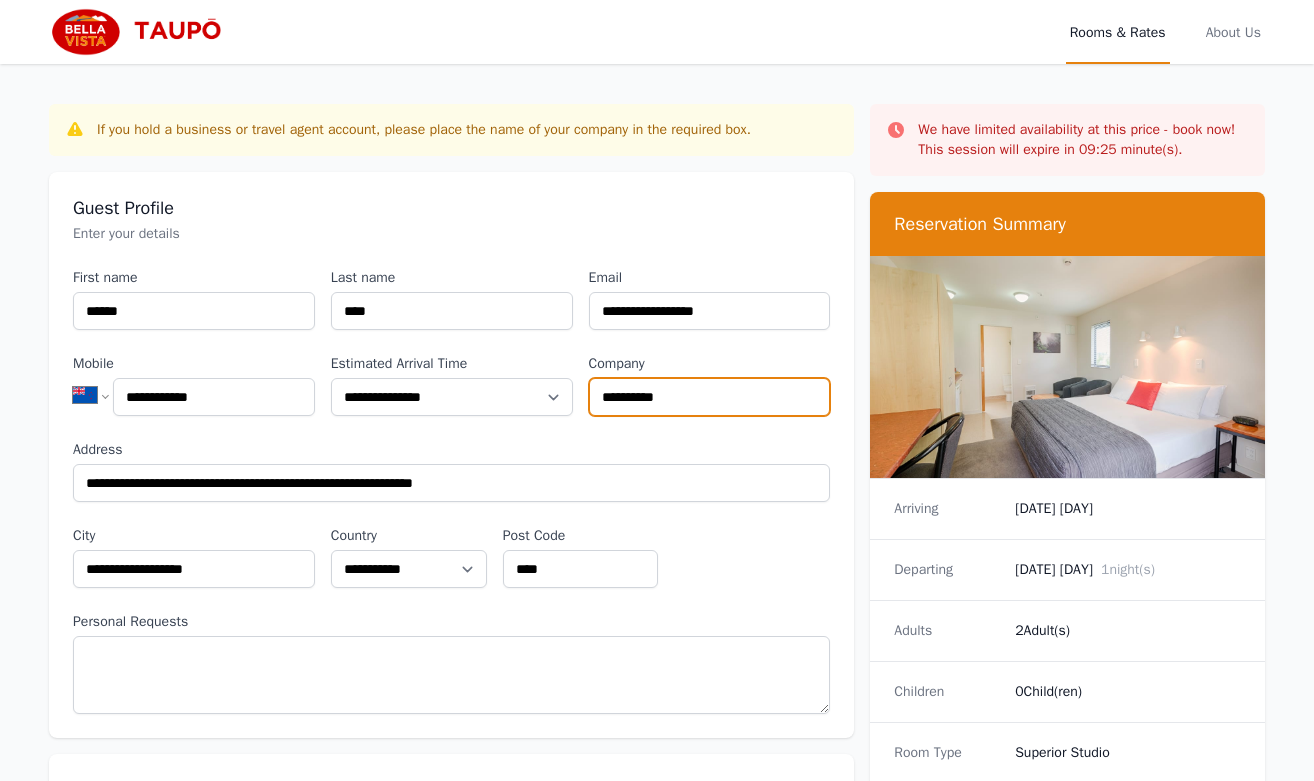 click on "**********" at bounding box center [710, 397] 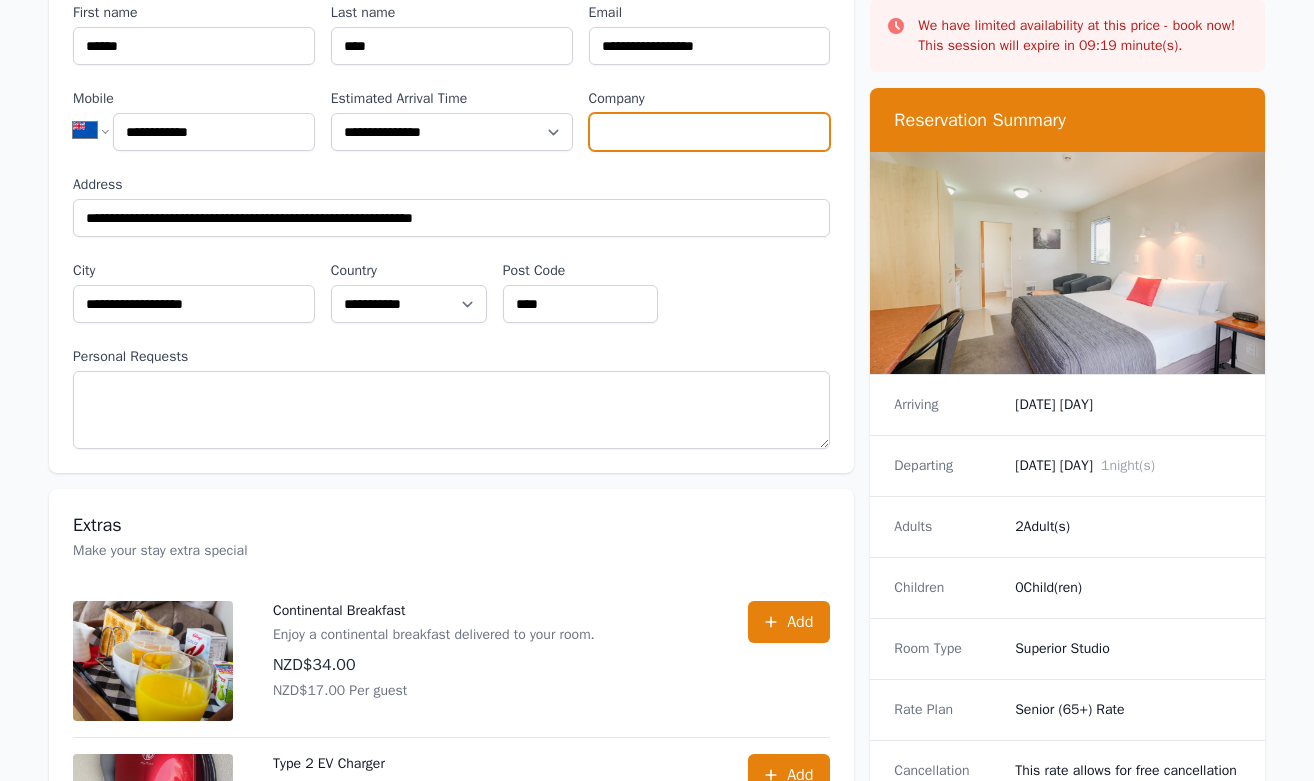 scroll, scrollTop: 300, scrollLeft: 0, axis: vertical 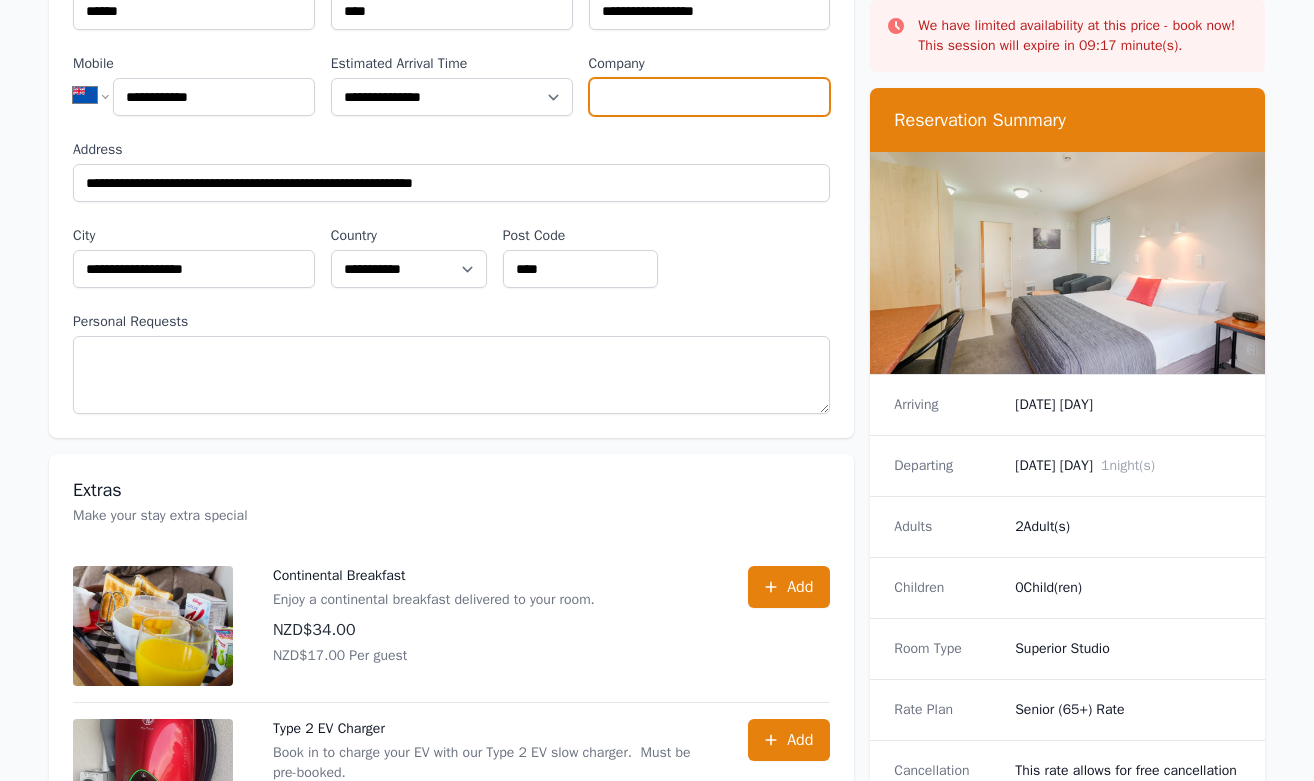 type 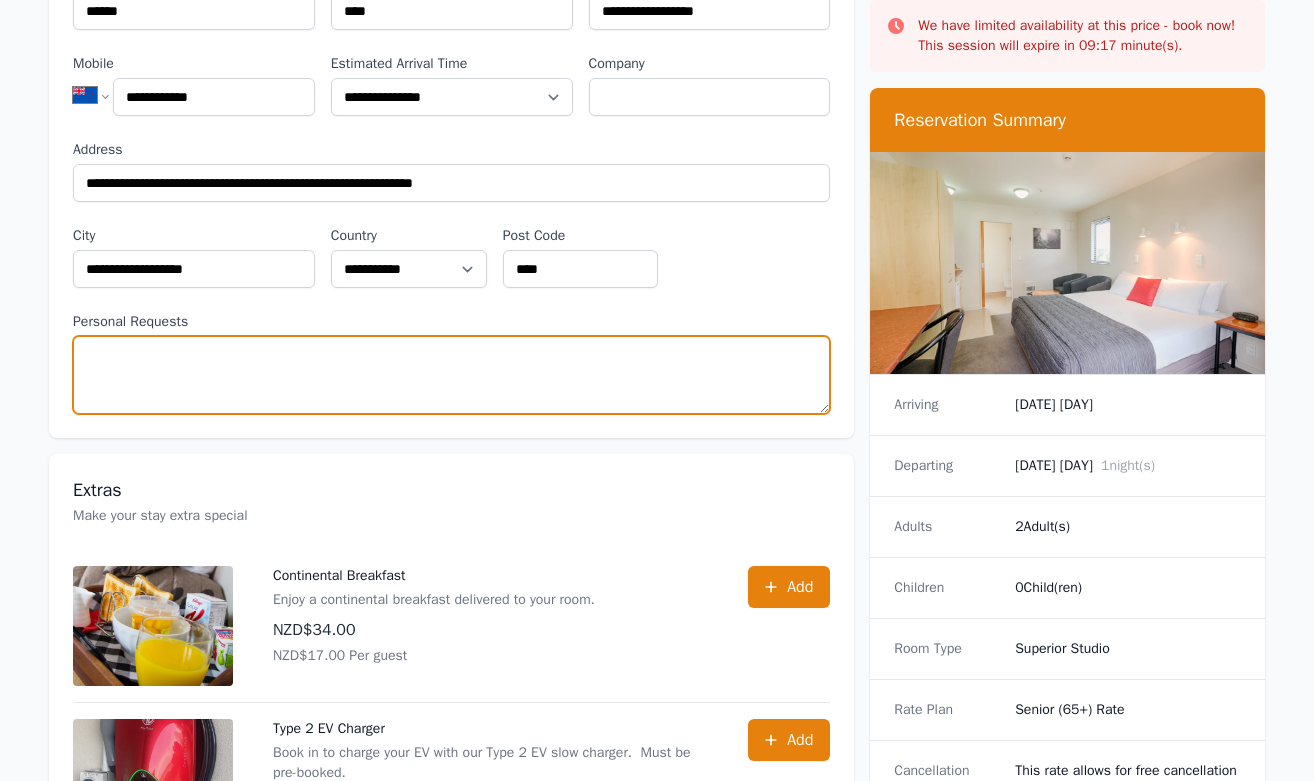 click on "Personal Requests" at bounding box center [451, 375] 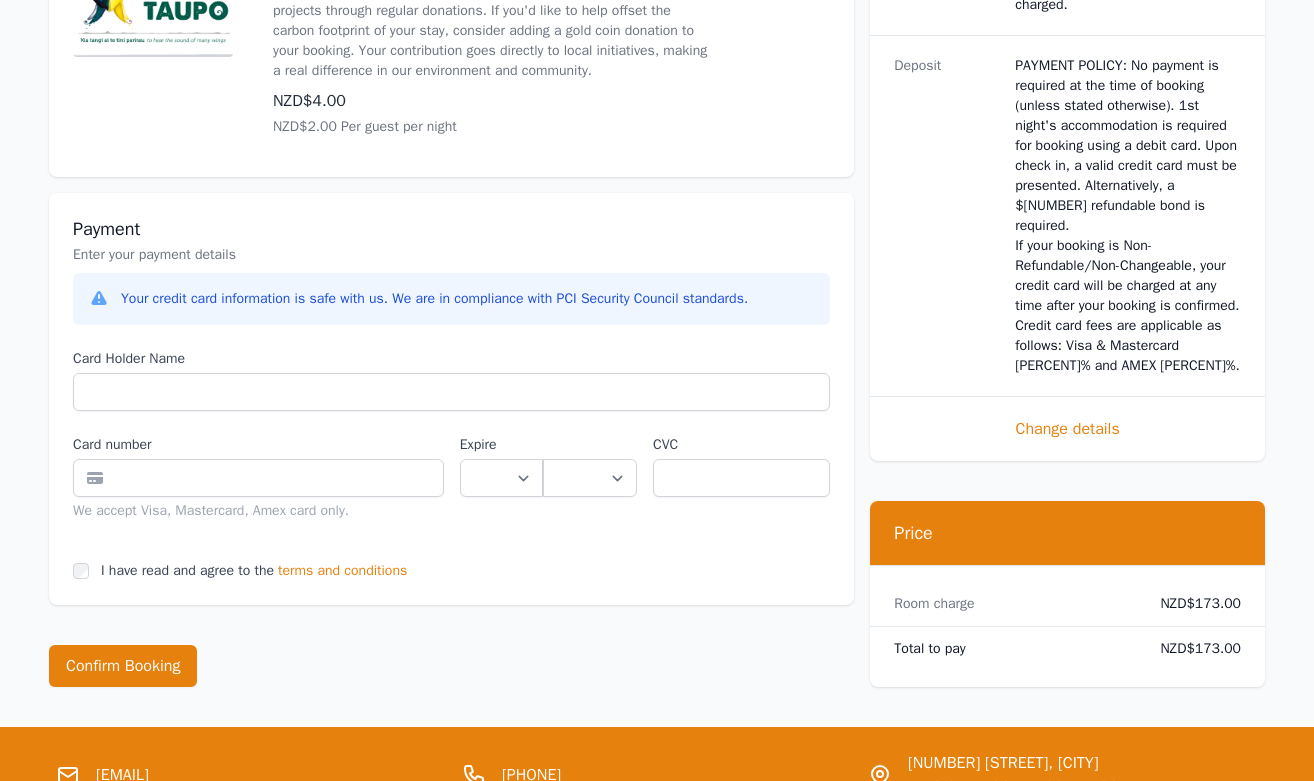 scroll, scrollTop: 1300, scrollLeft: 0, axis: vertical 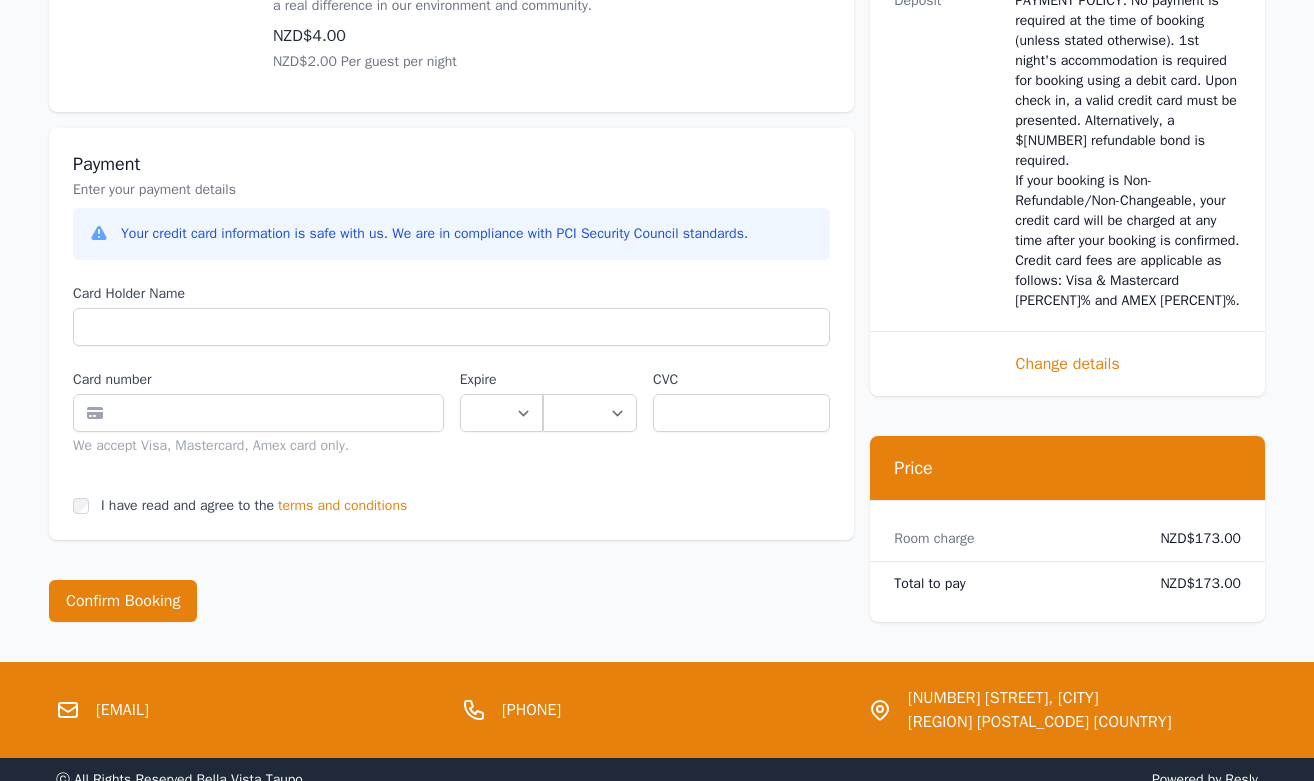 type on "**********" 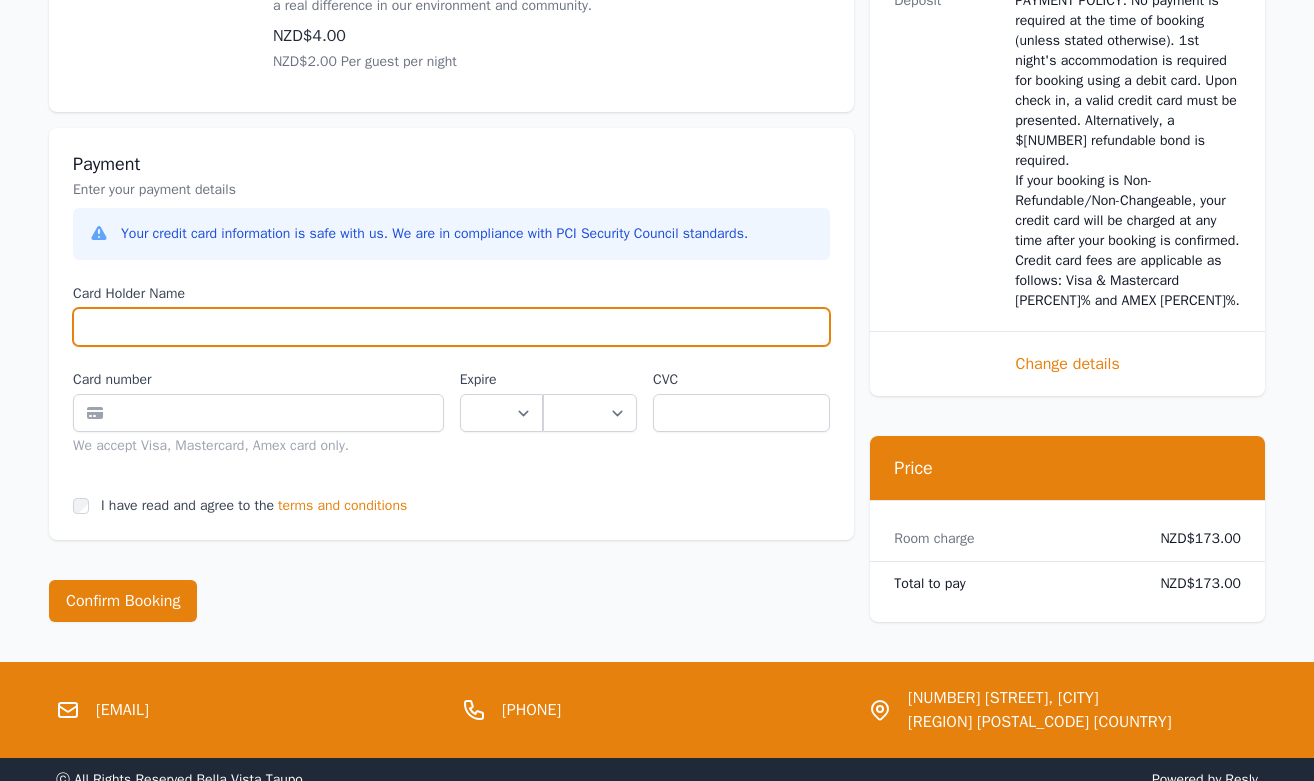 click on "Card Holder Name" at bounding box center (451, 327) 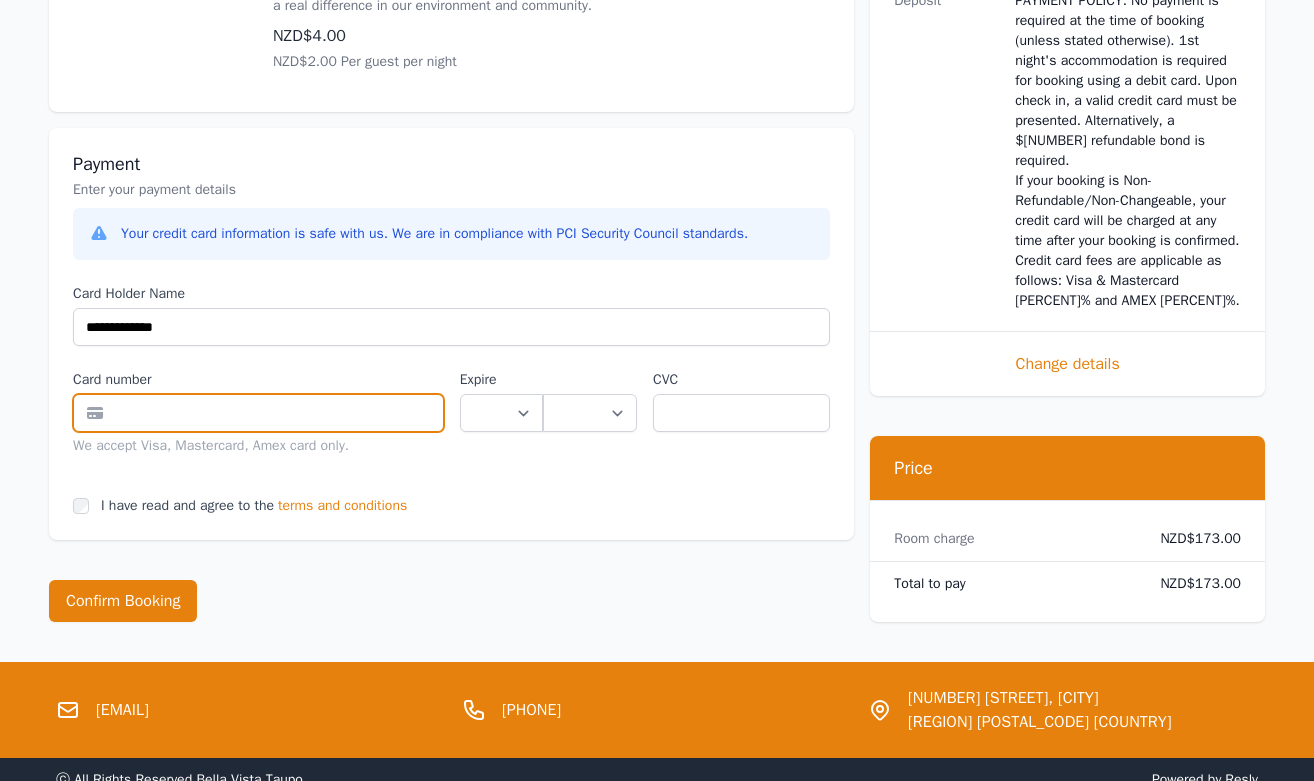 type on "**********" 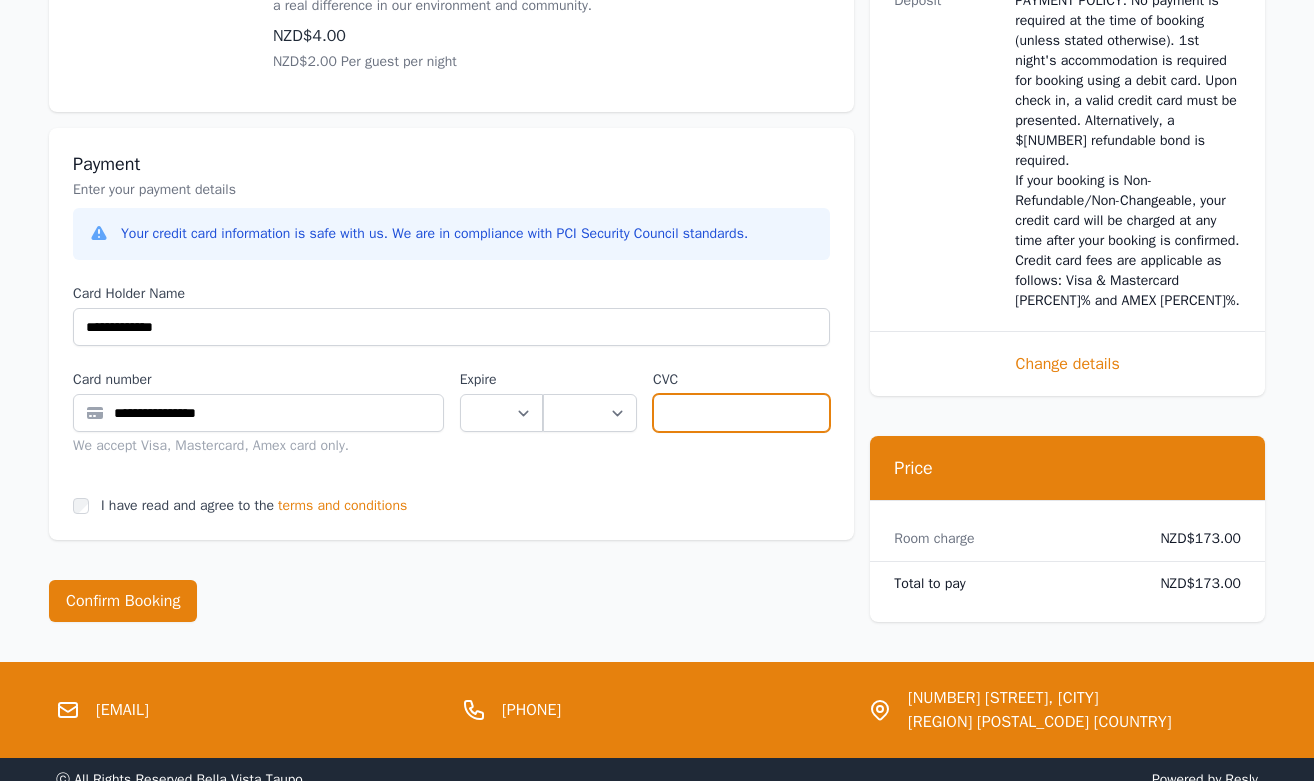 type on "***" 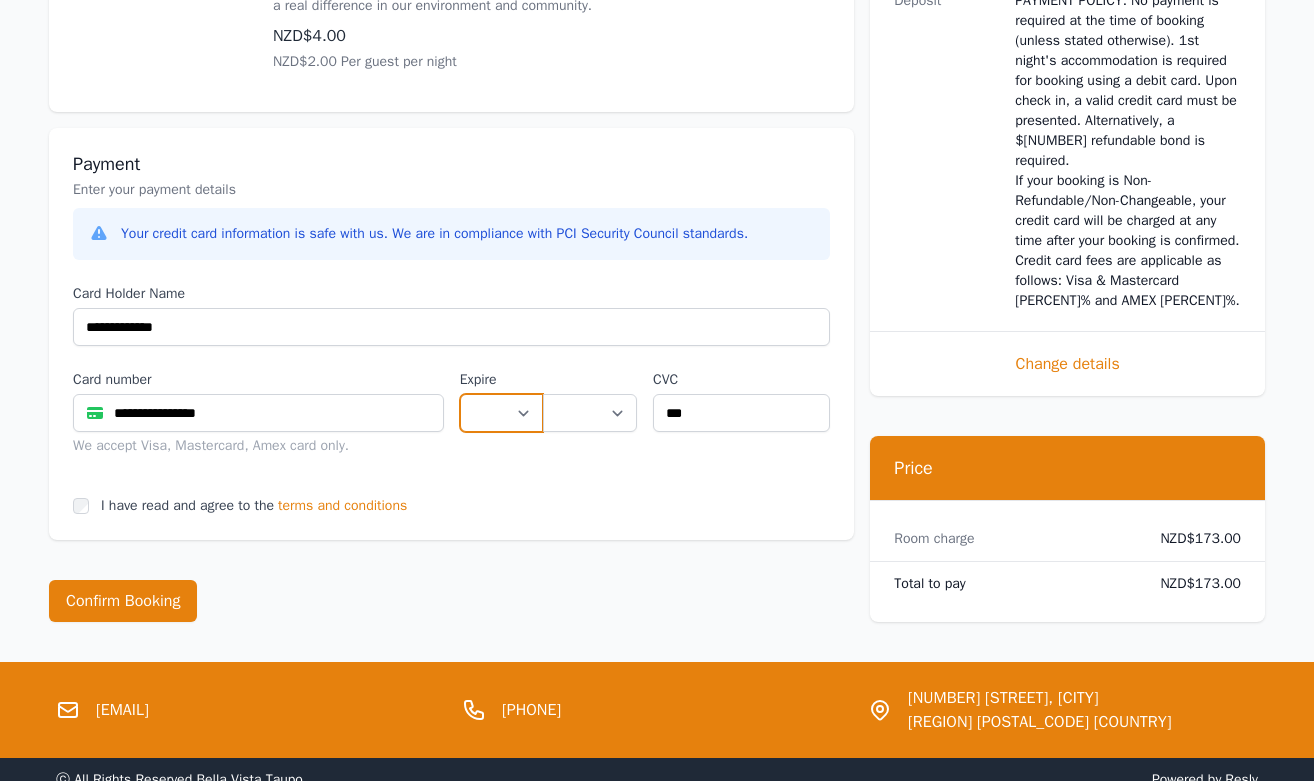 click on "** ** ** ** ** ** ** ** ** ** ** **" at bounding box center (501, 413) 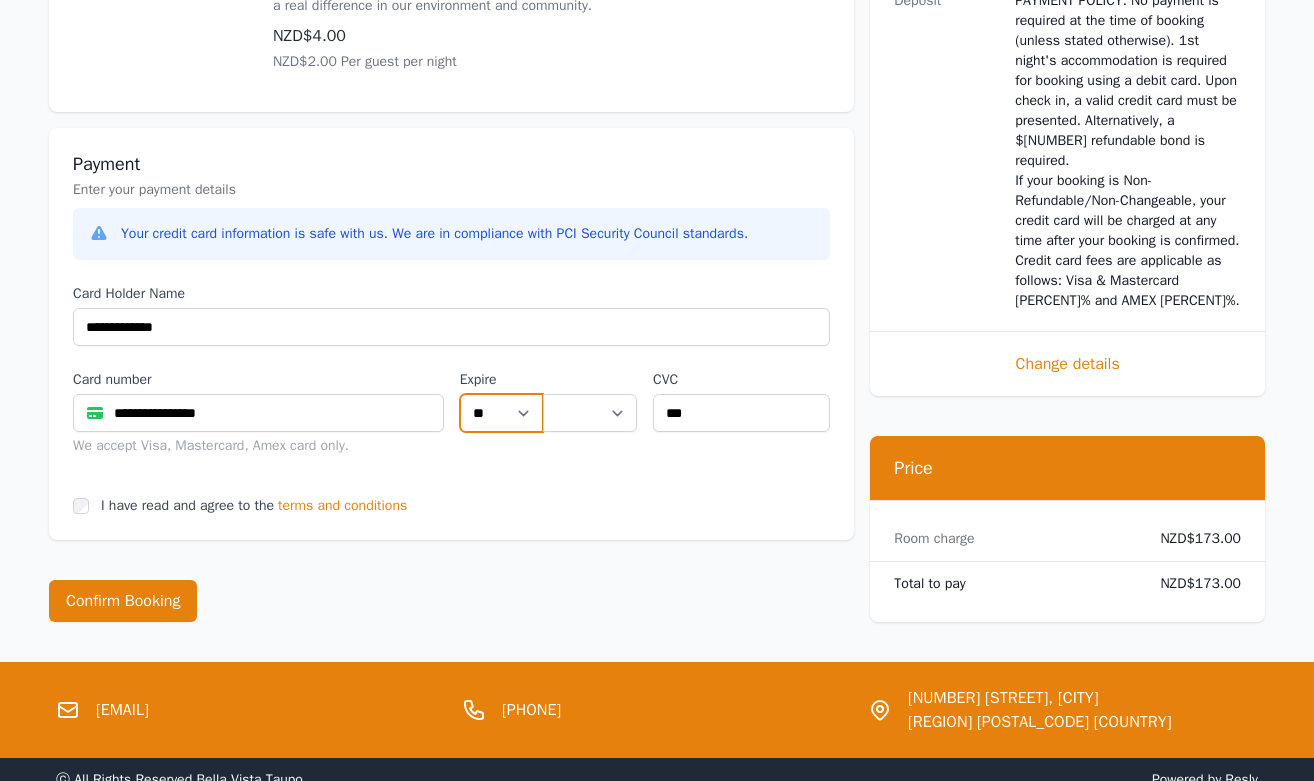 click on "** ** ** ** ** ** ** ** ** ** ** **" at bounding box center [501, 413] 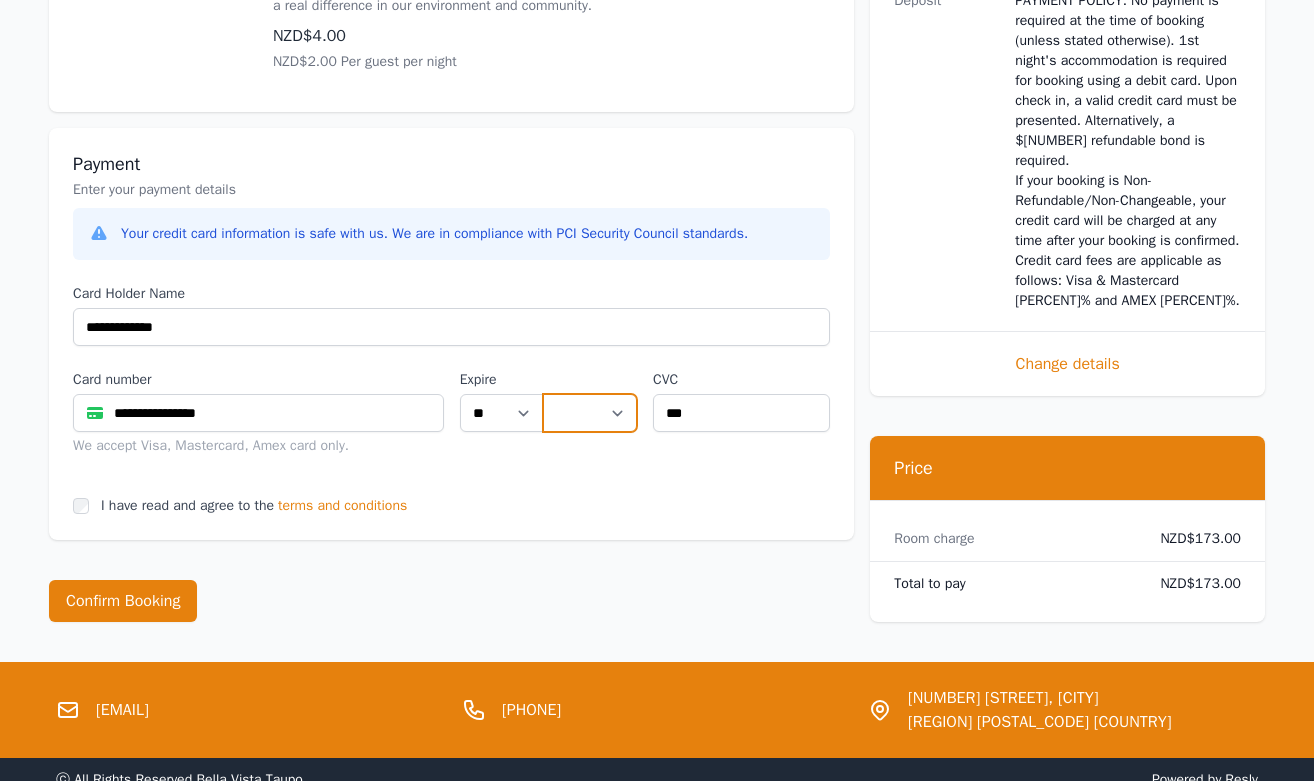 click on "**** **** **** **** **** **** **** **** ****" at bounding box center (590, 413) 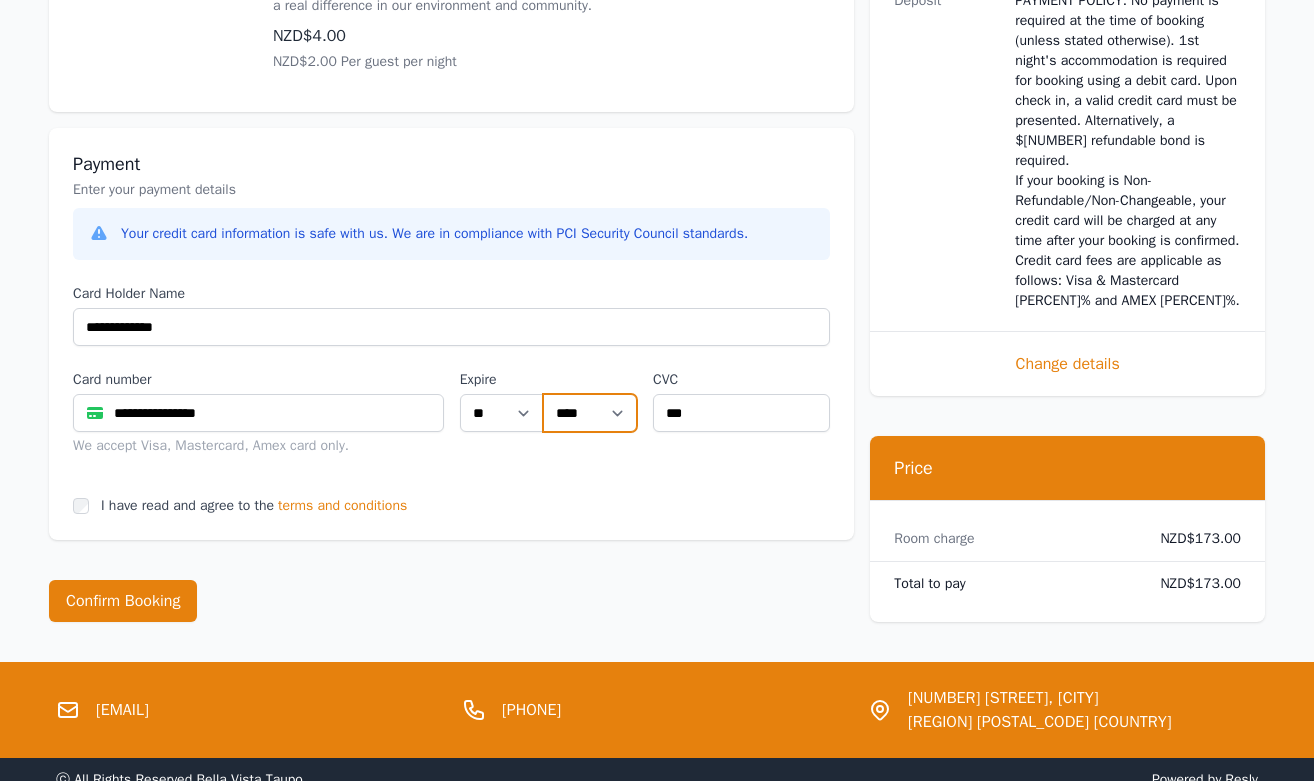 click on "**** **** **** **** **** **** **** **** ****" at bounding box center (590, 413) 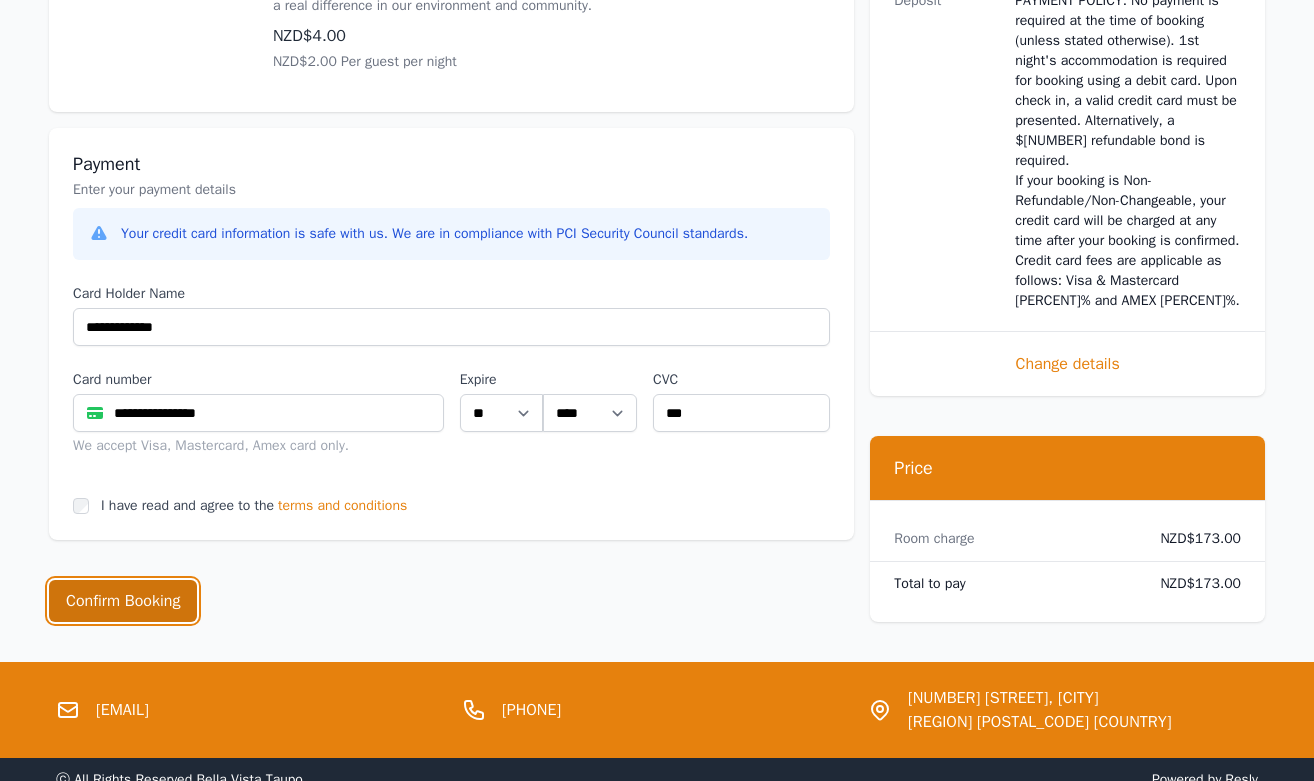 click on "Confirm Booking" at bounding box center (123, 601) 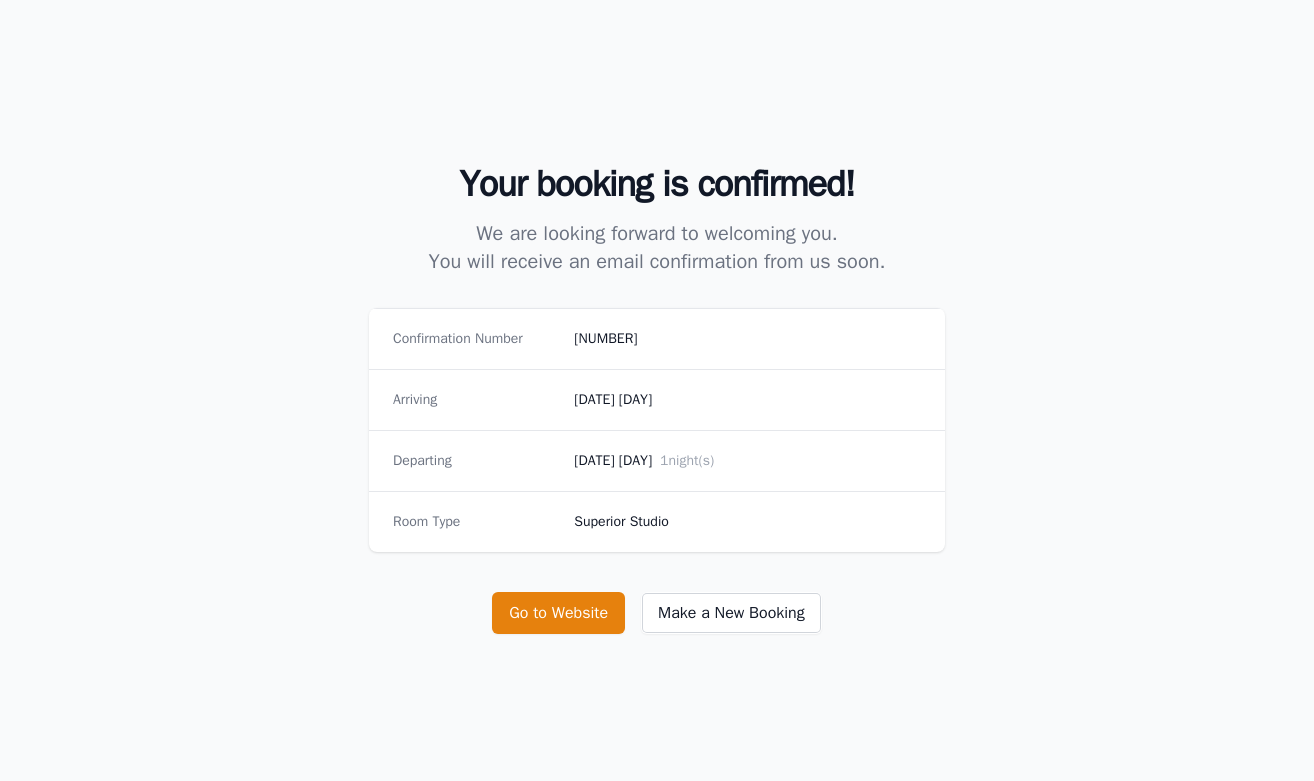 scroll, scrollTop: 0, scrollLeft: 0, axis: both 